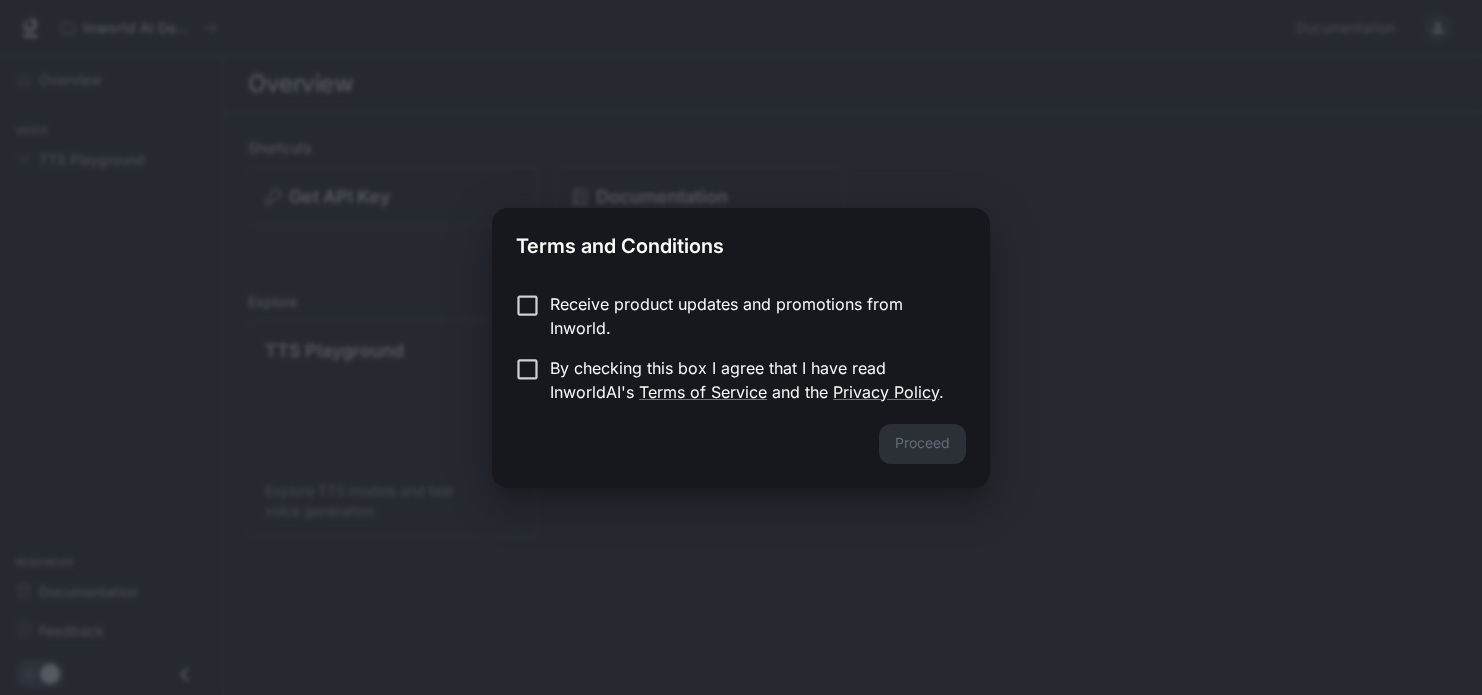 scroll, scrollTop: 0, scrollLeft: 0, axis: both 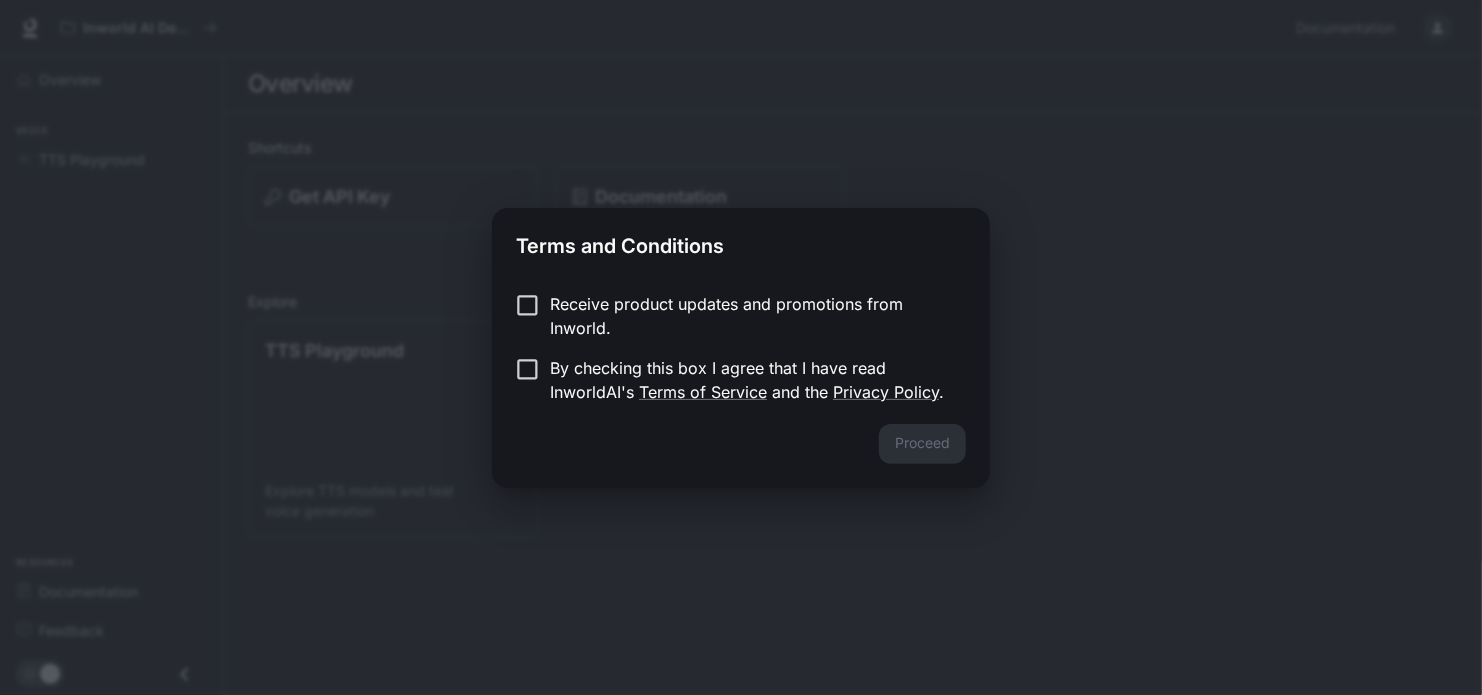 click on "Receive product updates and promotions from Inworld." at bounding box center (750, 316) 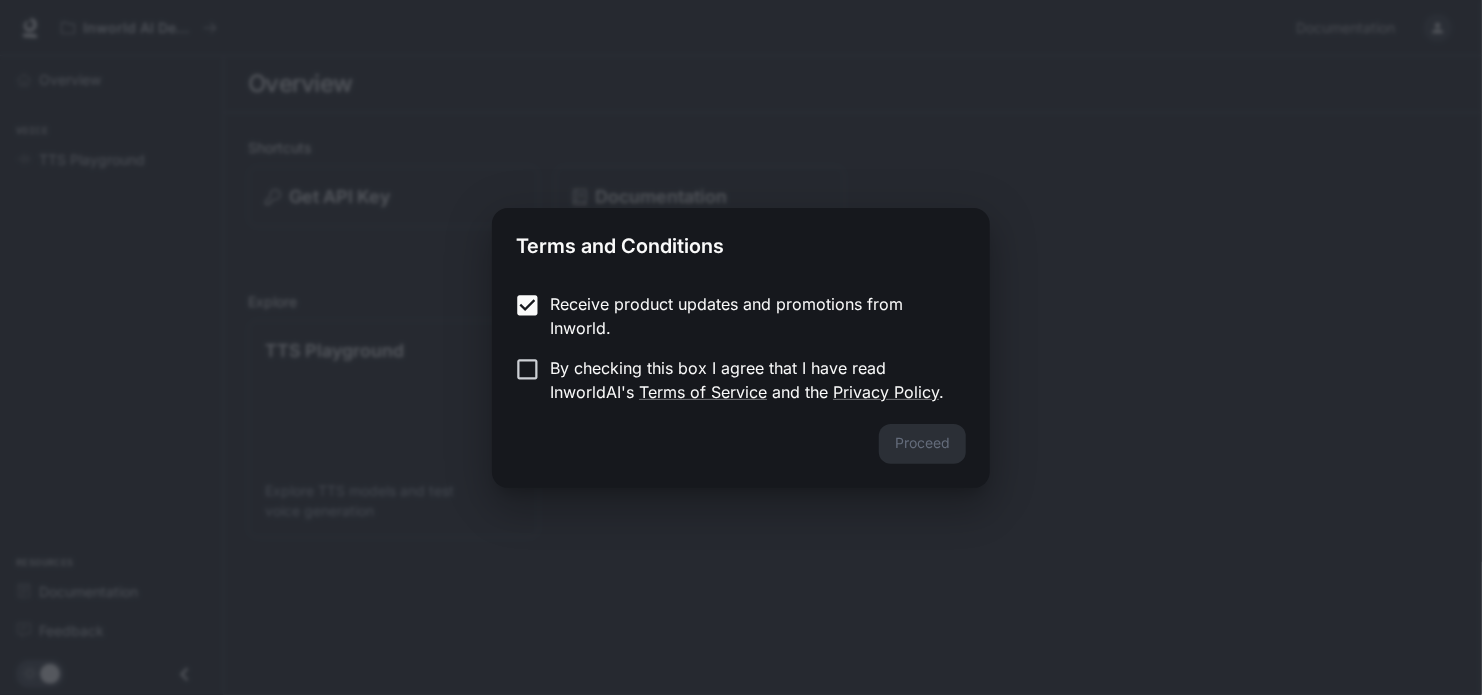 click on "By checking this box I agree that I have read InworldAI's   Terms of Service   and the   Privacy Policy ." at bounding box center [750, 380] 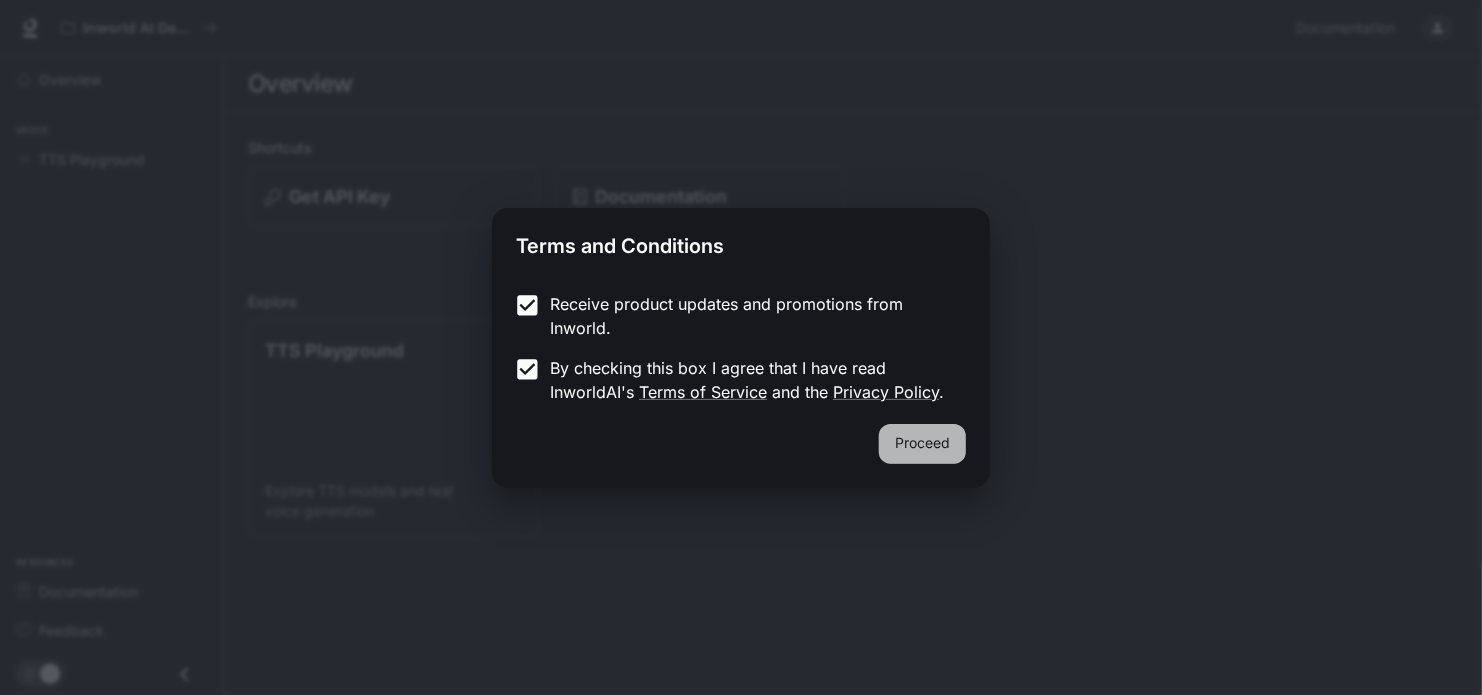 click on "Proceed" at bounding box center (922, 444) 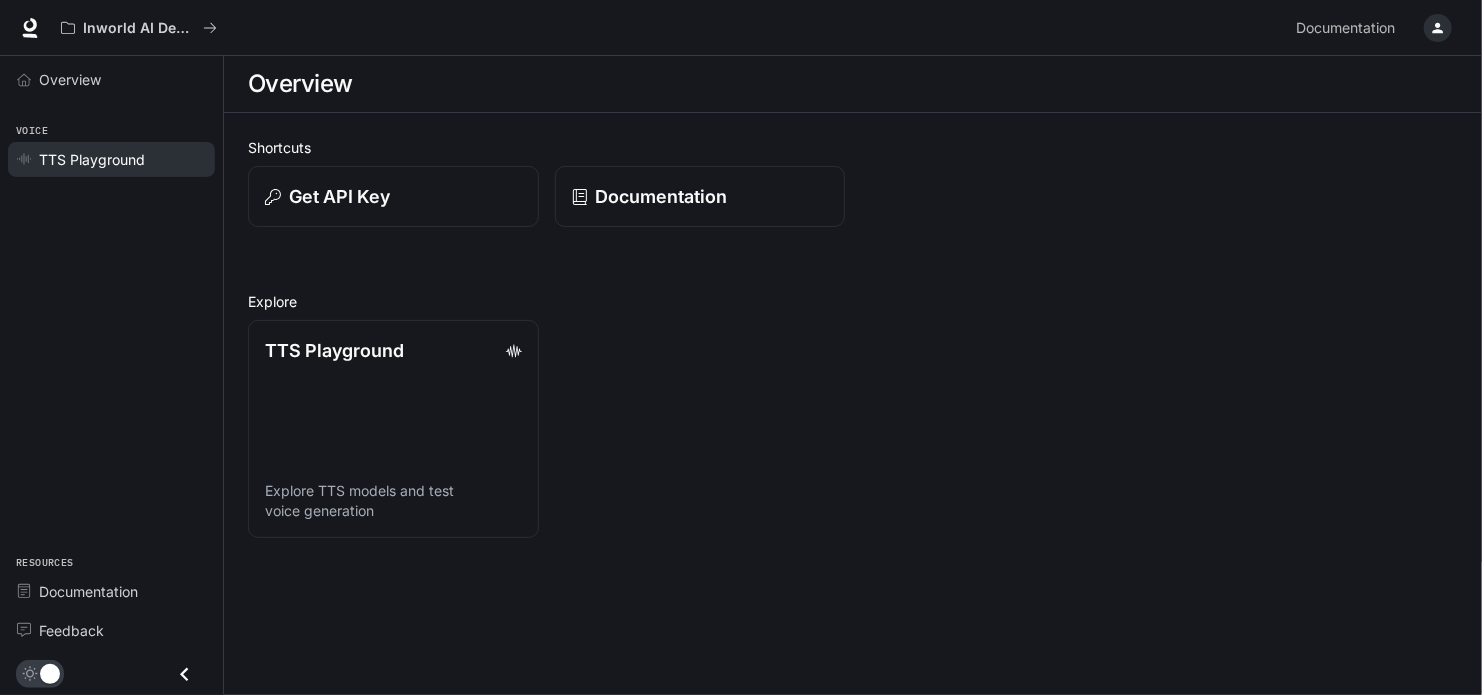 click on "TTS Playground" at bounding box center [111, 159] 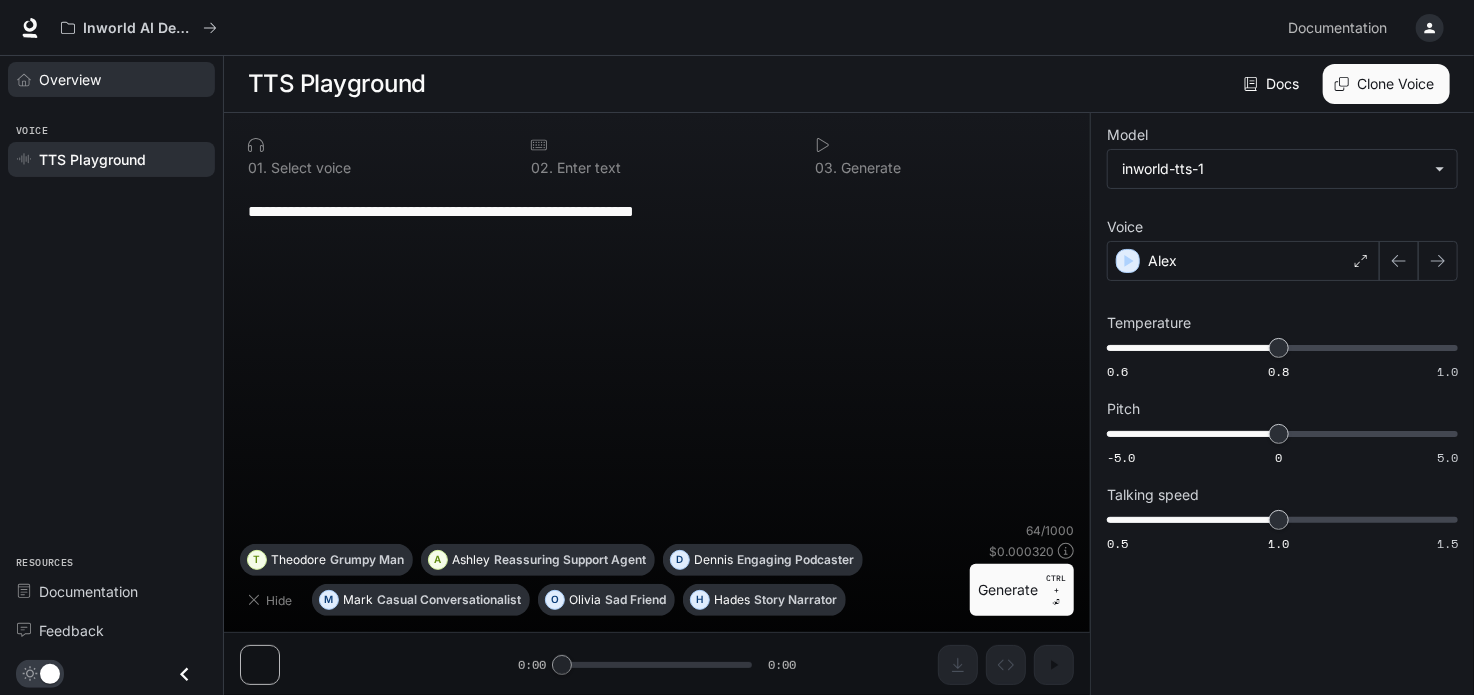 click on "Overview" at bounding box center (122, 79) 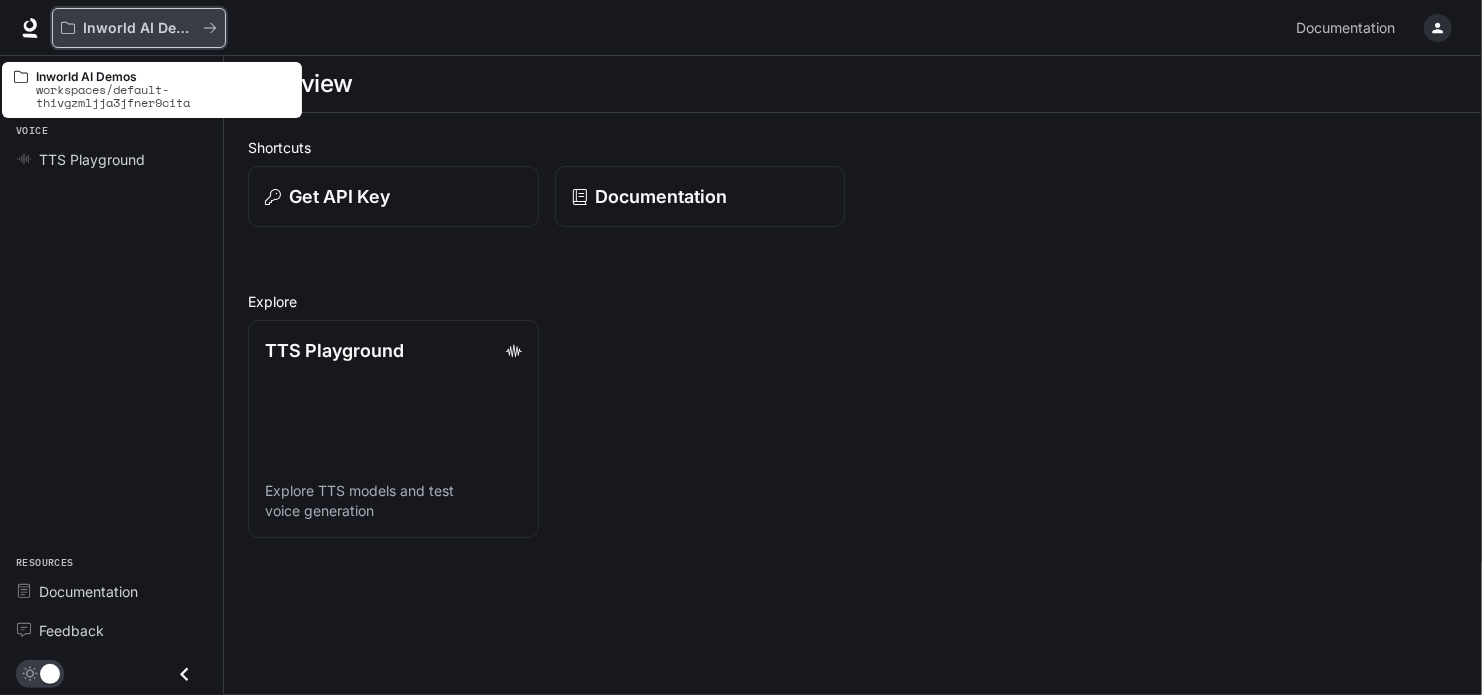 click at bounding box center [210, 28] 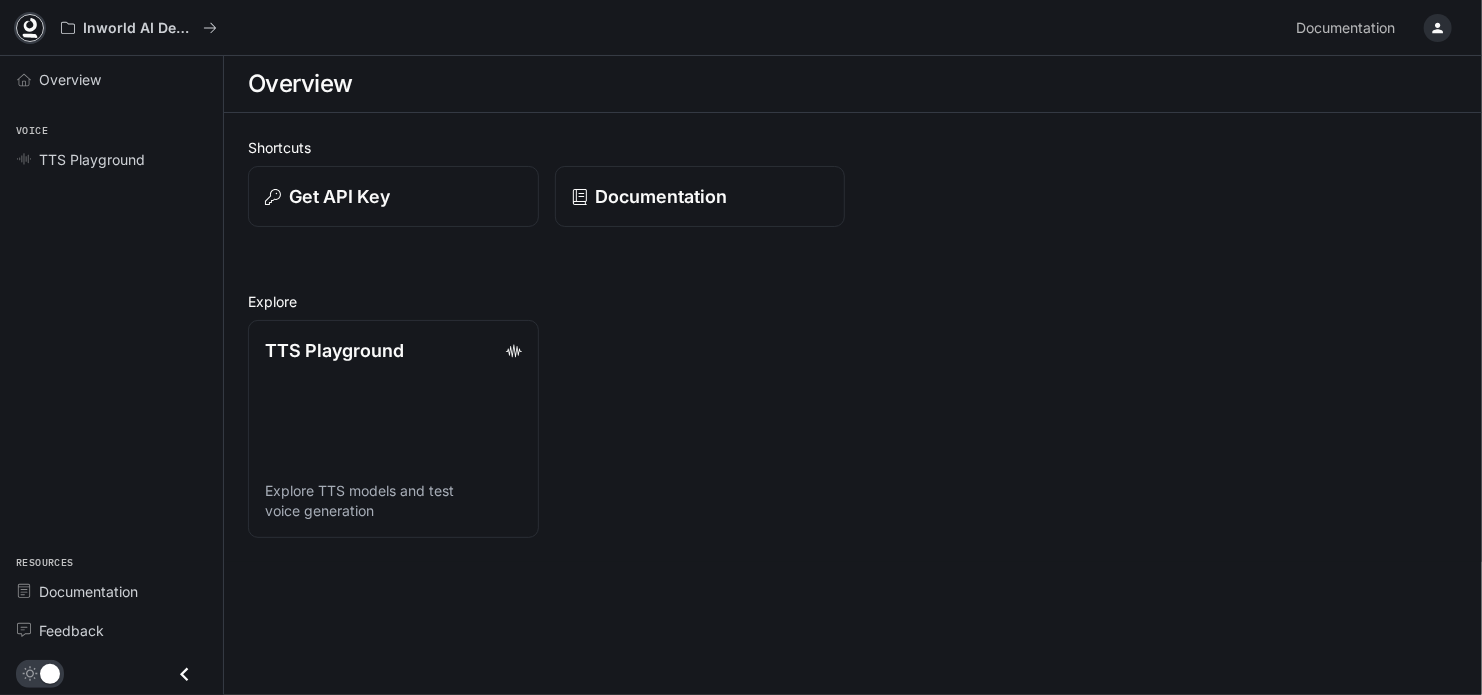 click at bounding box center [30, 28] 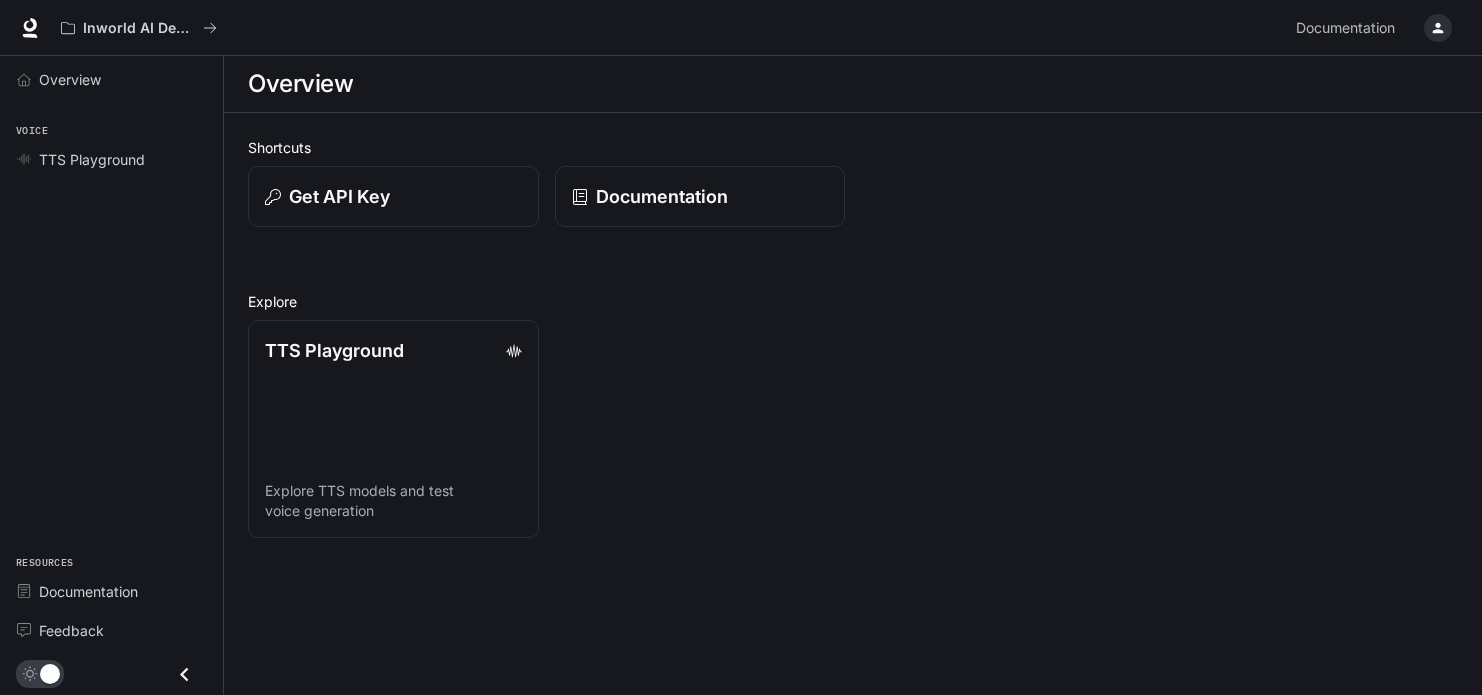 scroll, scrollTop: 0, scrollLeft: 0, axis: both 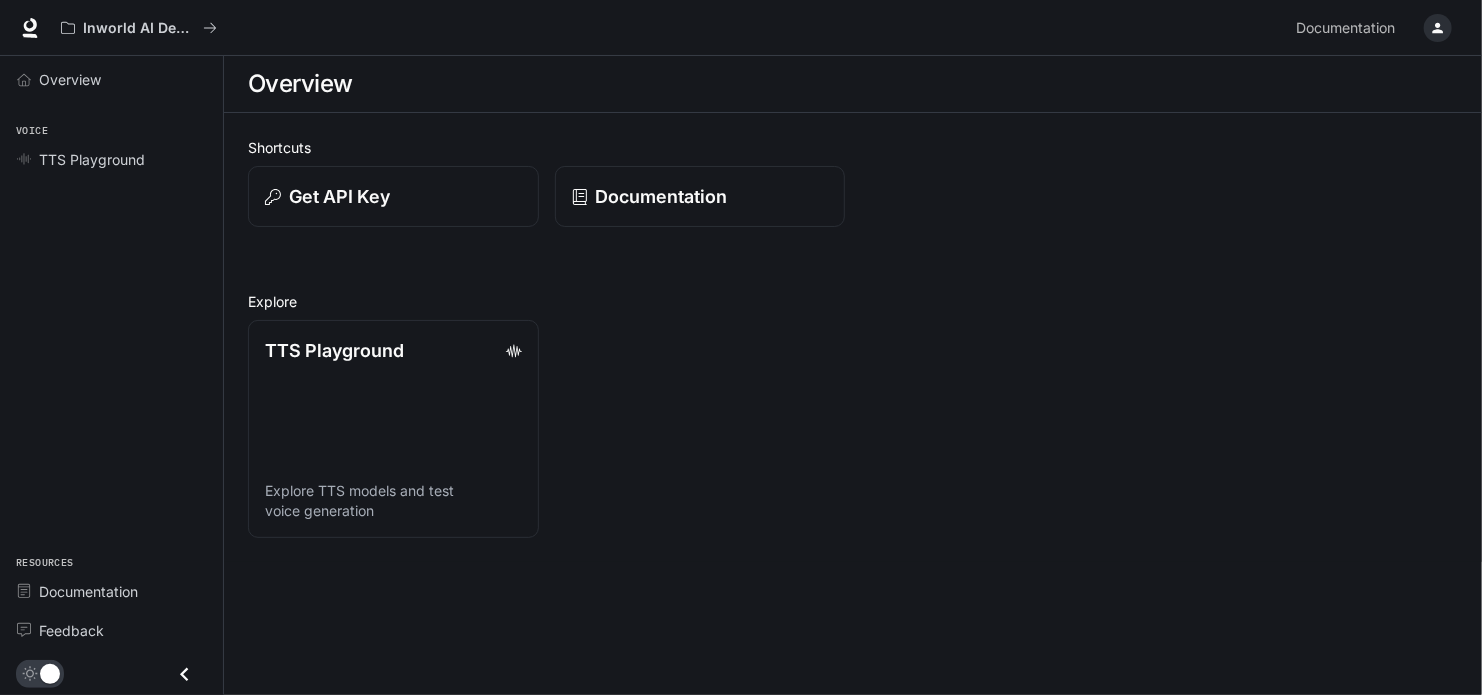 click on "Get API Key Documentation" at bounding box center (845, 188) 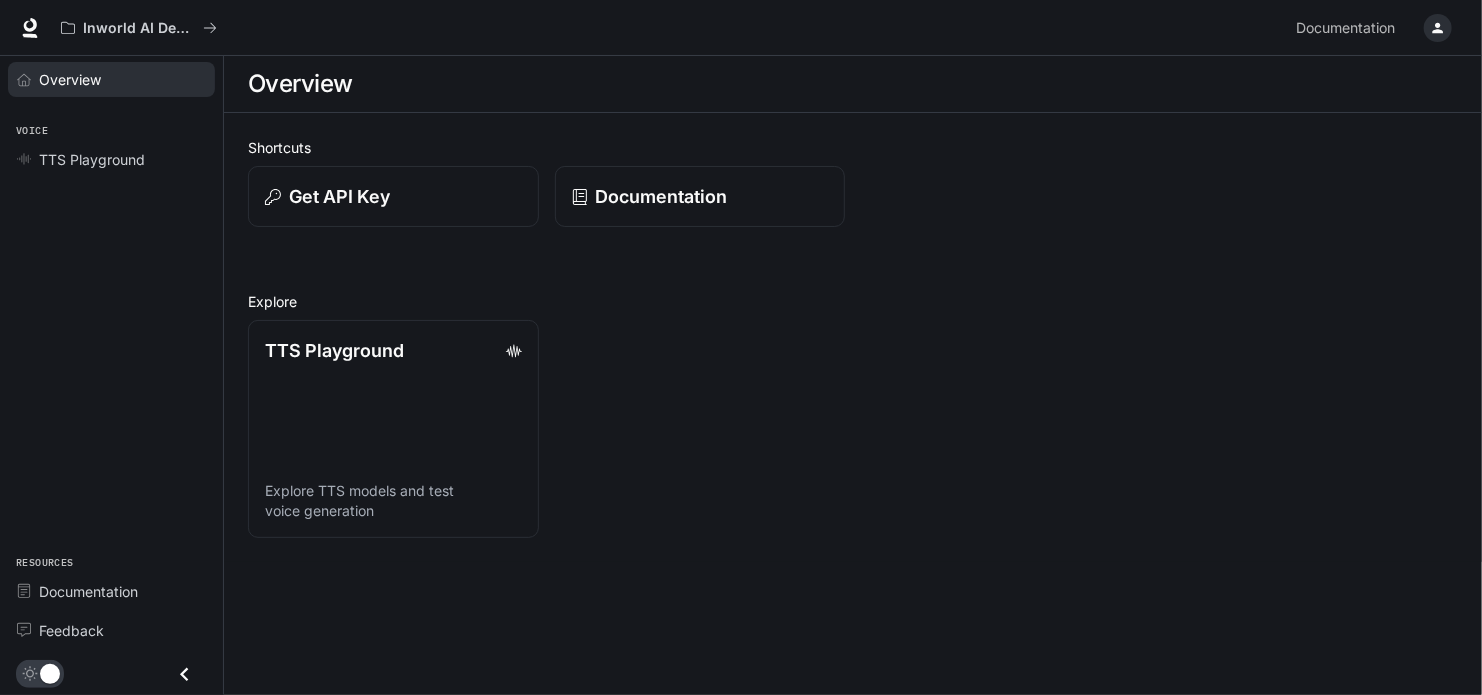 click on "Overview" at bounding box center [122, 79] 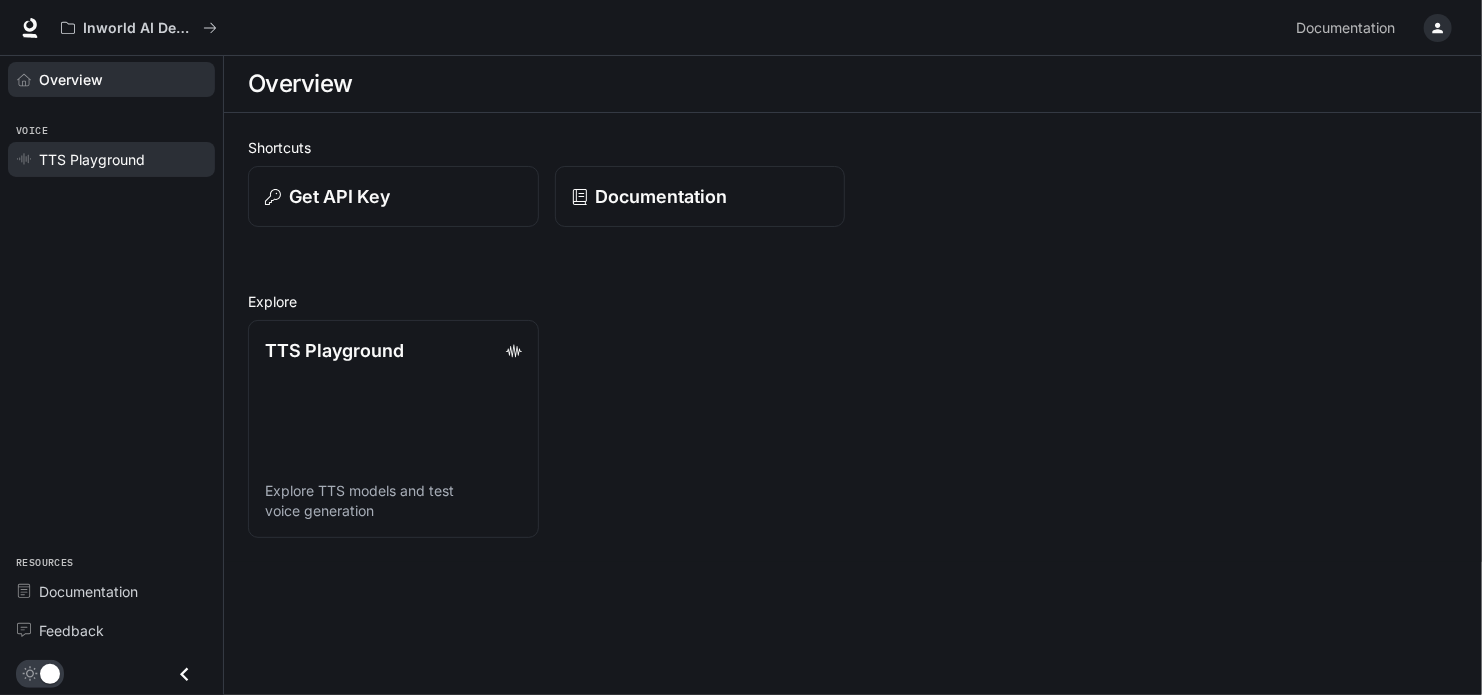 click on "TTS Playground" at bounding box center [92, 159] 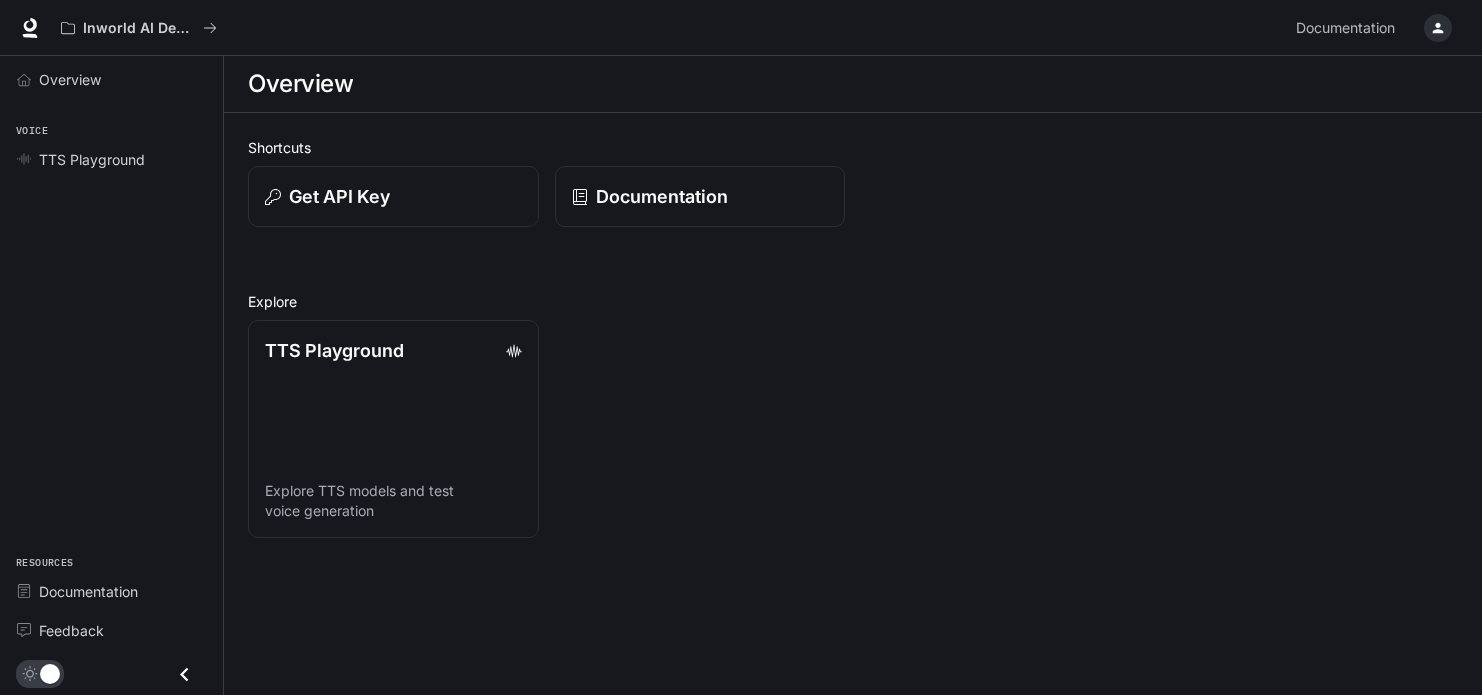 scroll, scrollTop: 0, scrollLeft: 0, axis: both 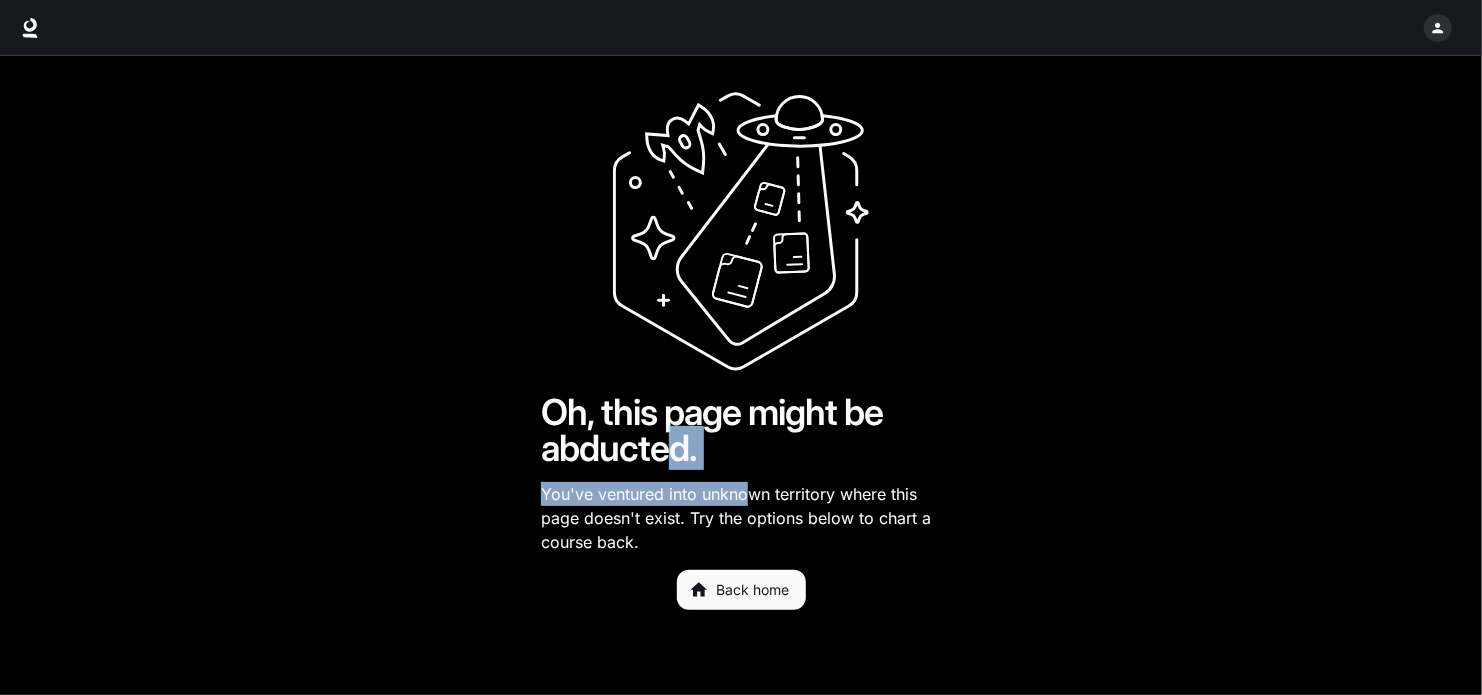 drag, startPoint x: 743, startPoint y: 480, endPoint x: 677, endPoint y: 467, distance: 67.26812 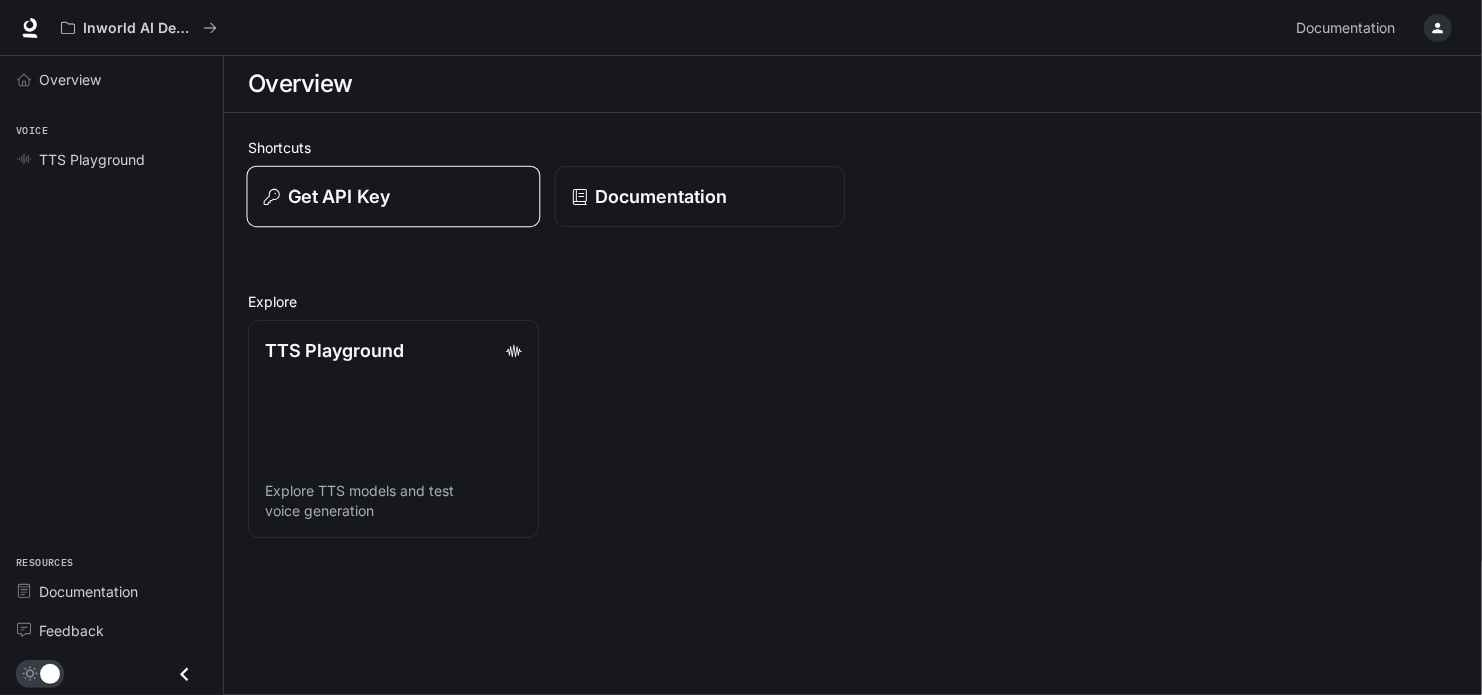 click on "Get API Key" at bounding box center [339, 196] 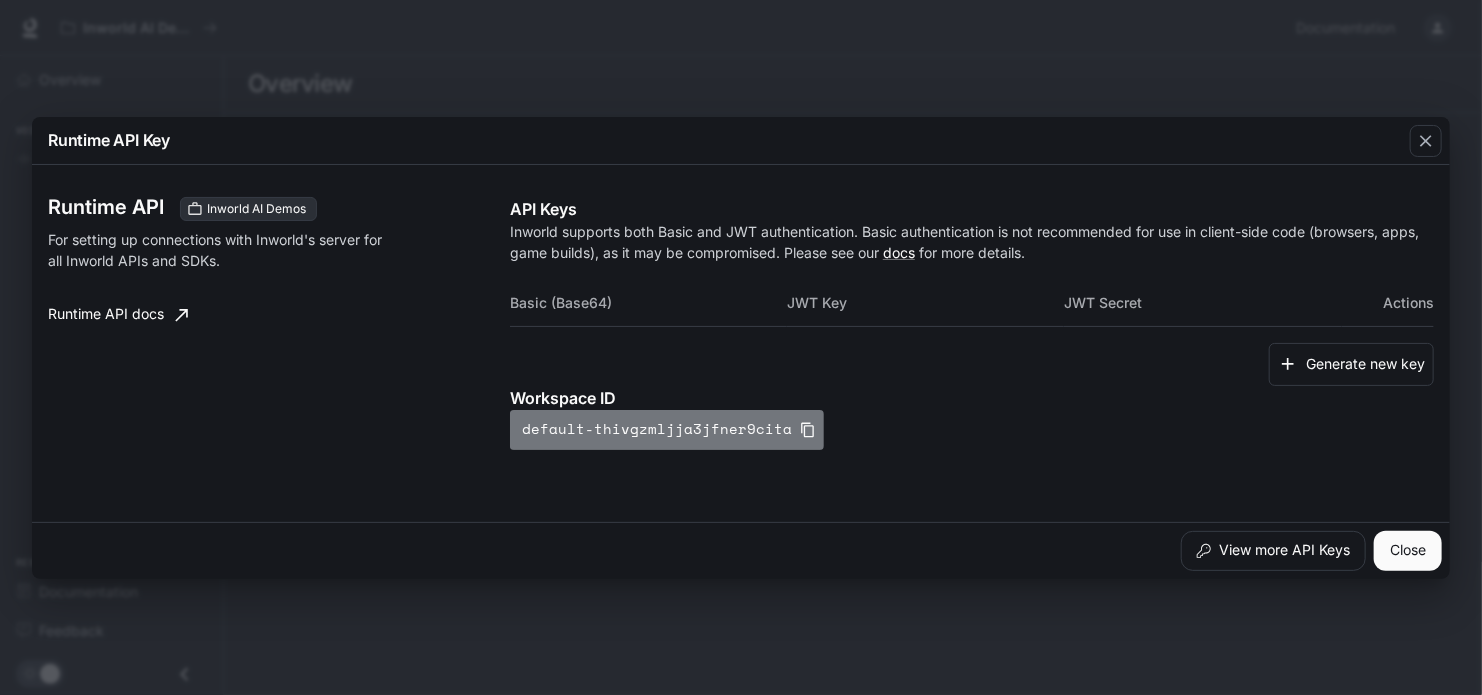 click at bounding box center (808, 430) 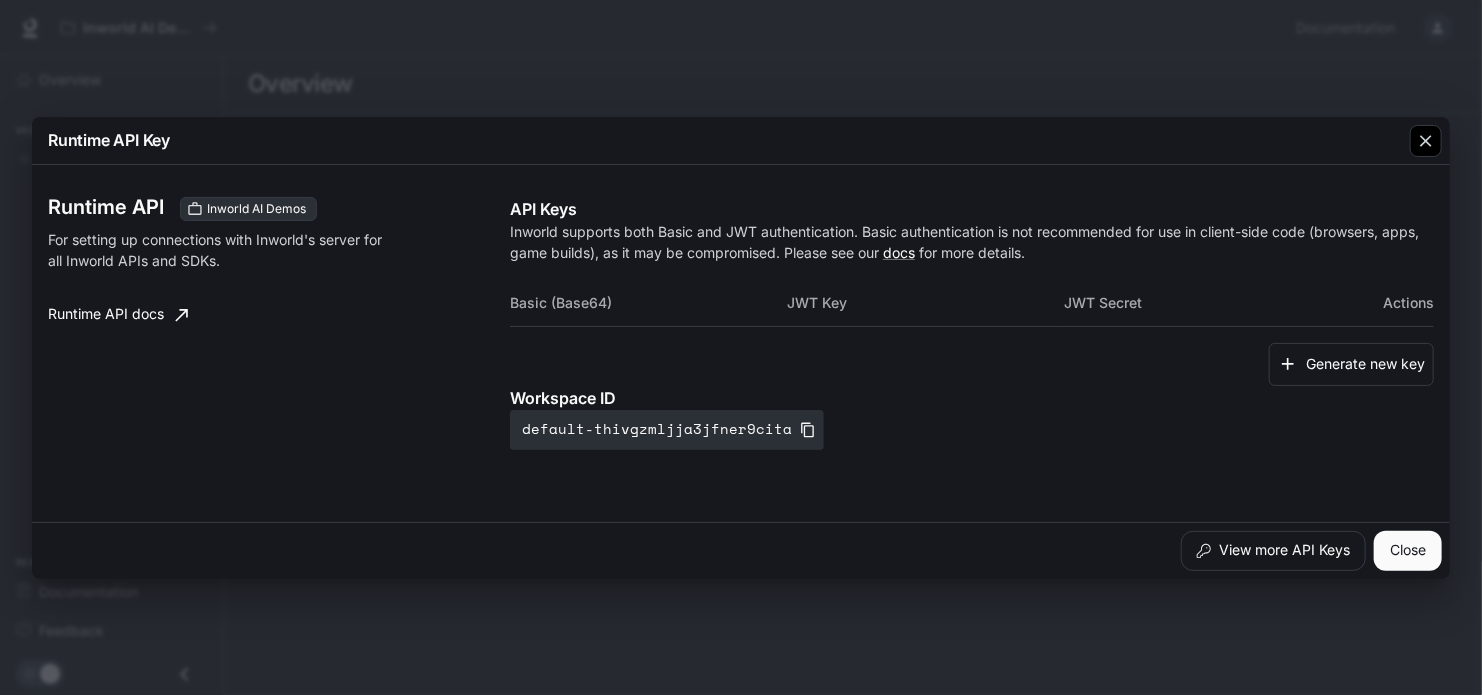 click at bounding box center (1426, 141) 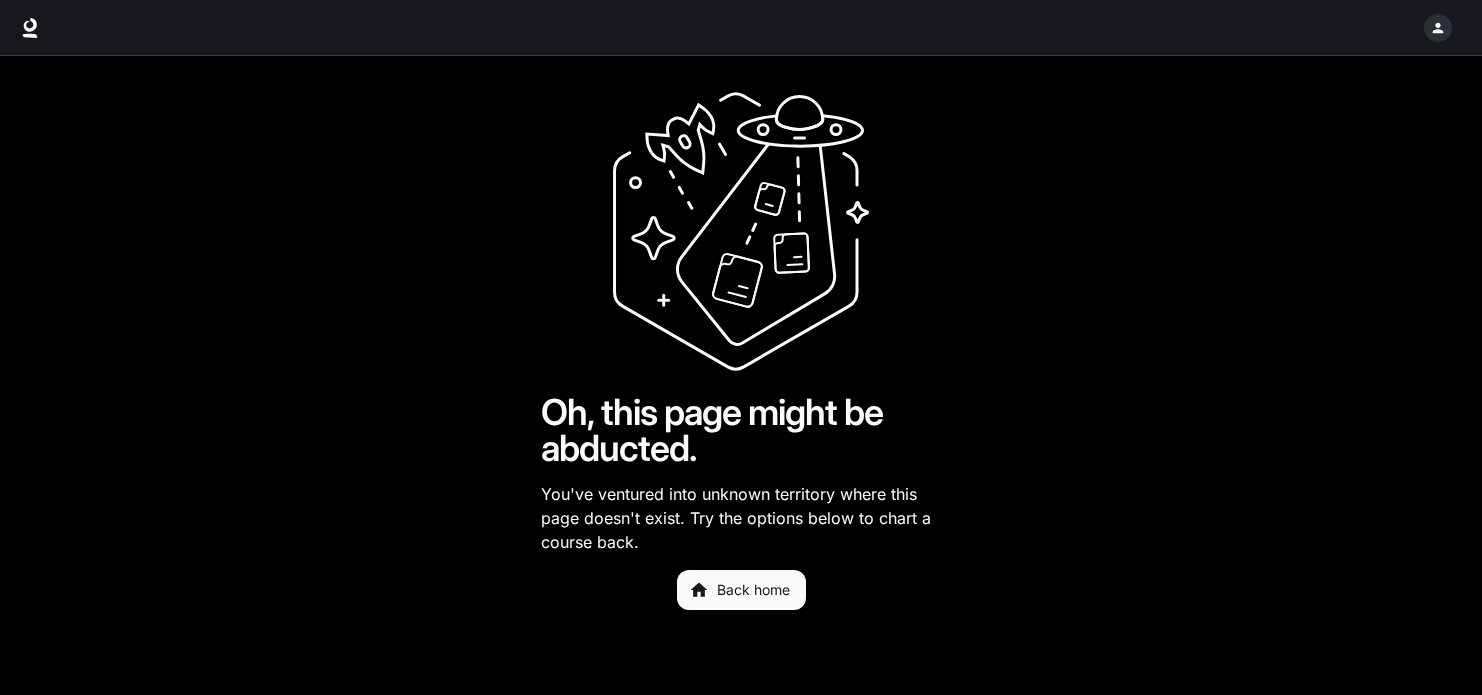 scroll, scrollTop: 0, scrollLeft: 0, axis: both 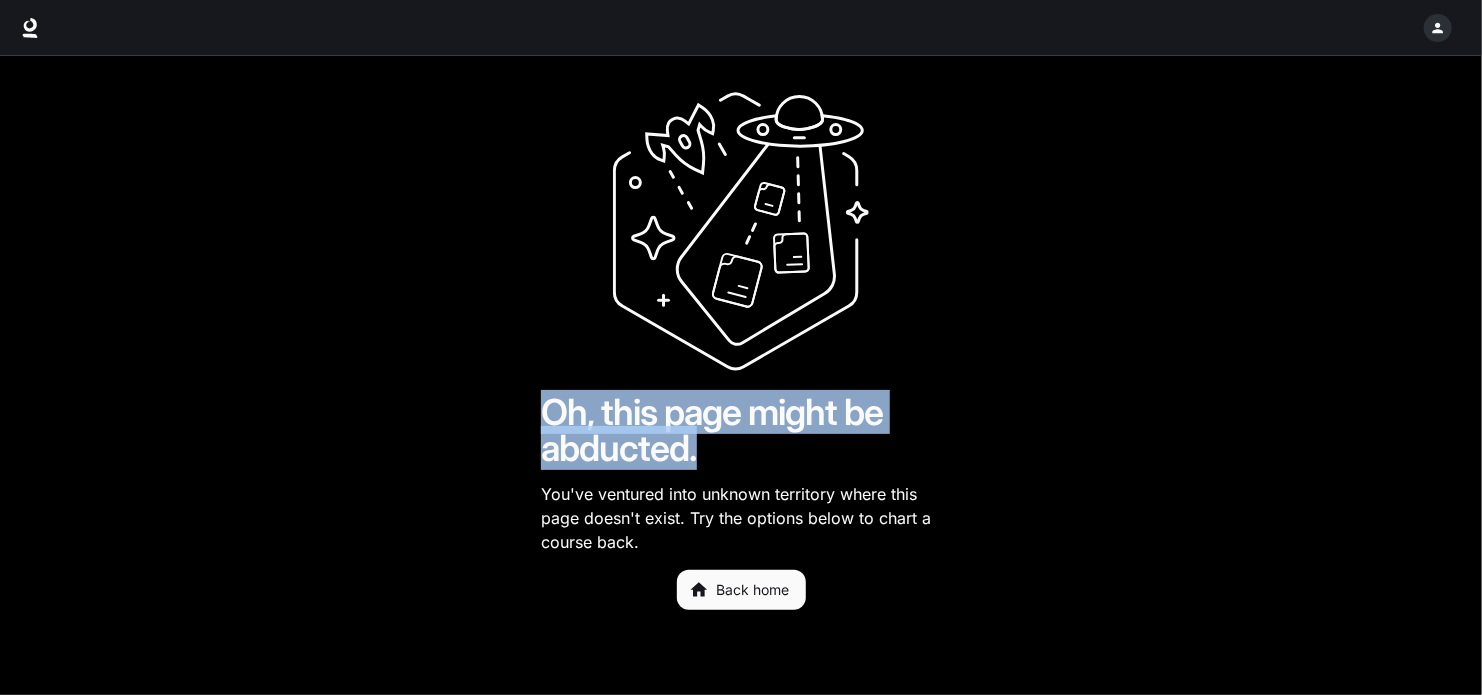 drag, startPoint x: 730, startPoint y: 453, endPoint x: 519, endPoint y: 376, distance: 224.61078 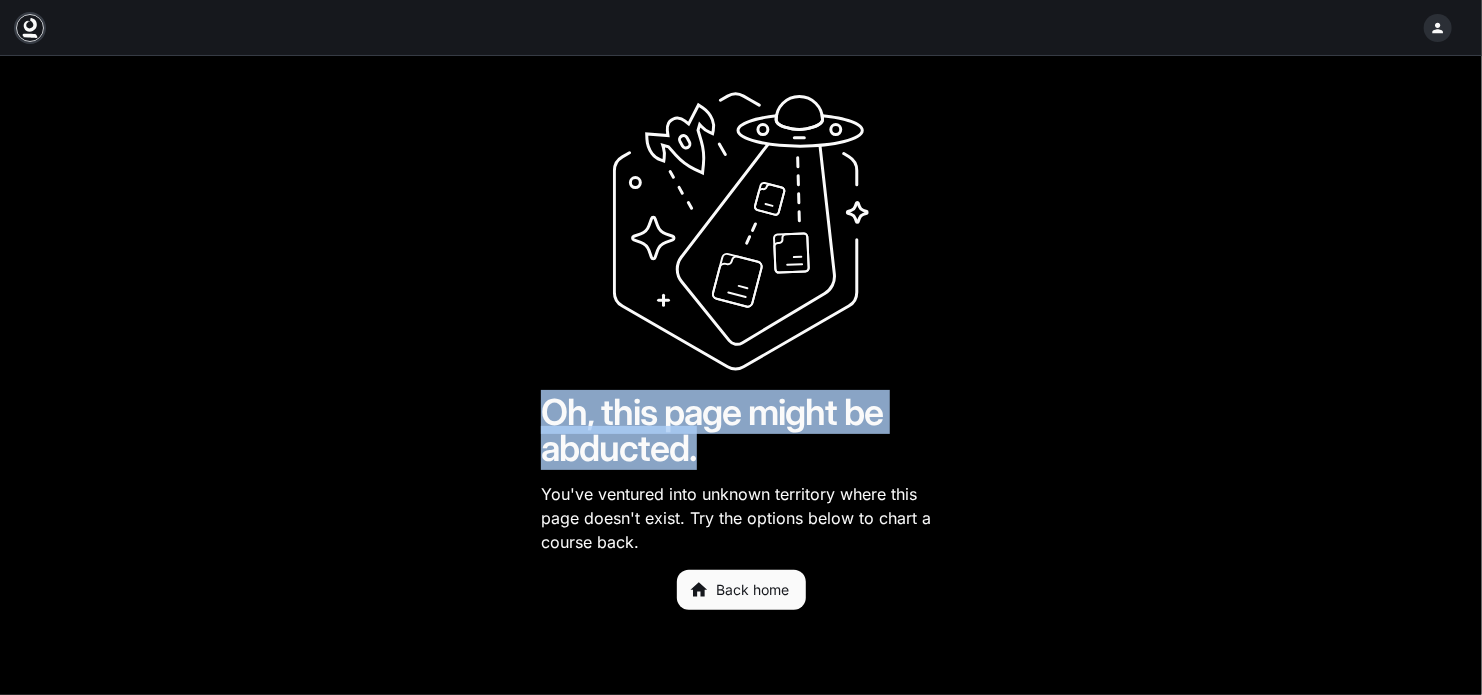 click at bounding box center (30, 25) 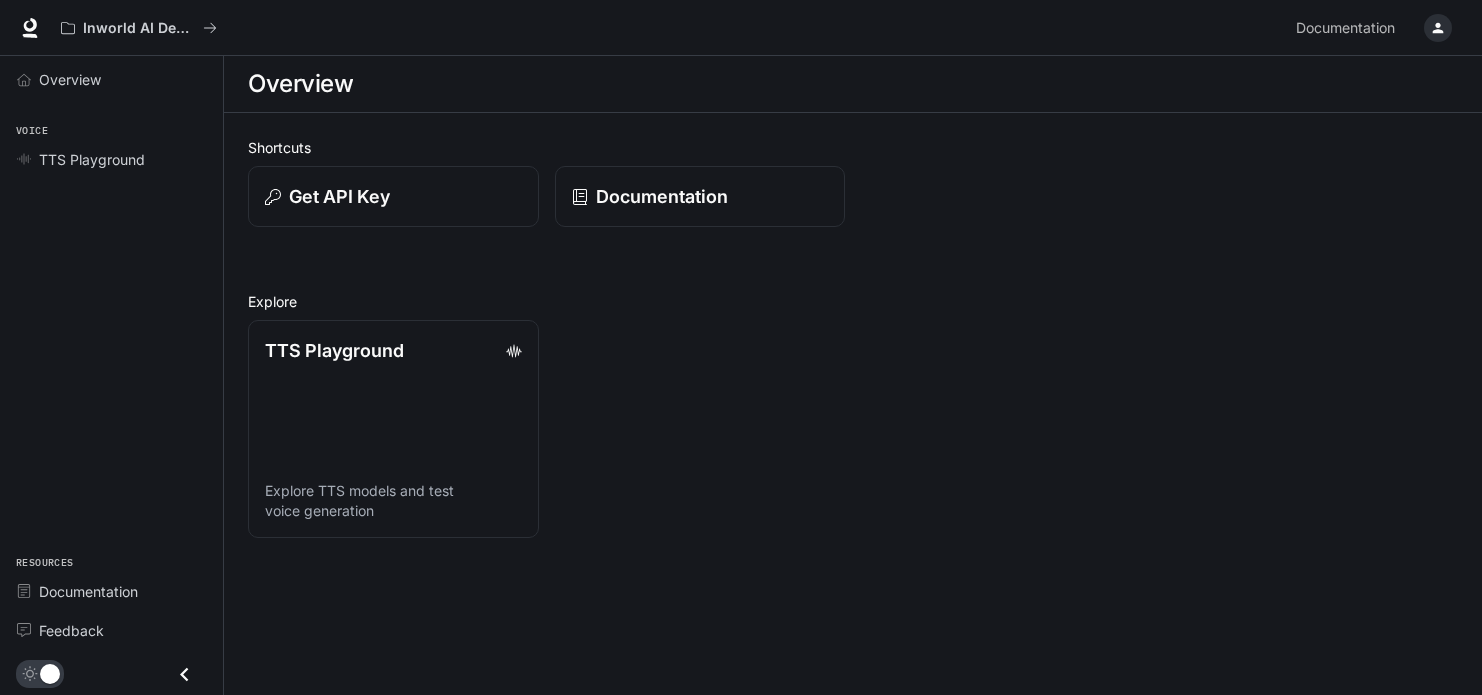 scroll, scrollTop: 0, scrollLeft: 0, axis: both 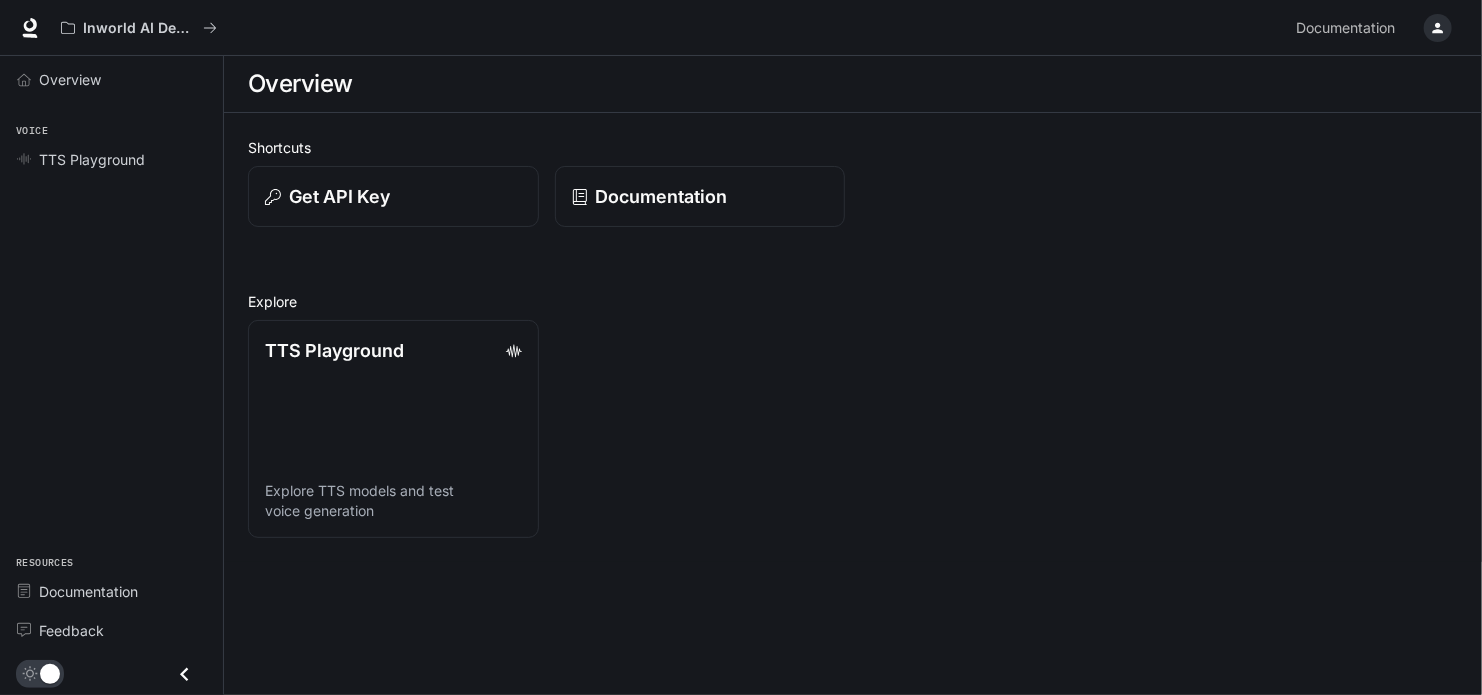 click at bounding box center [184, 674] 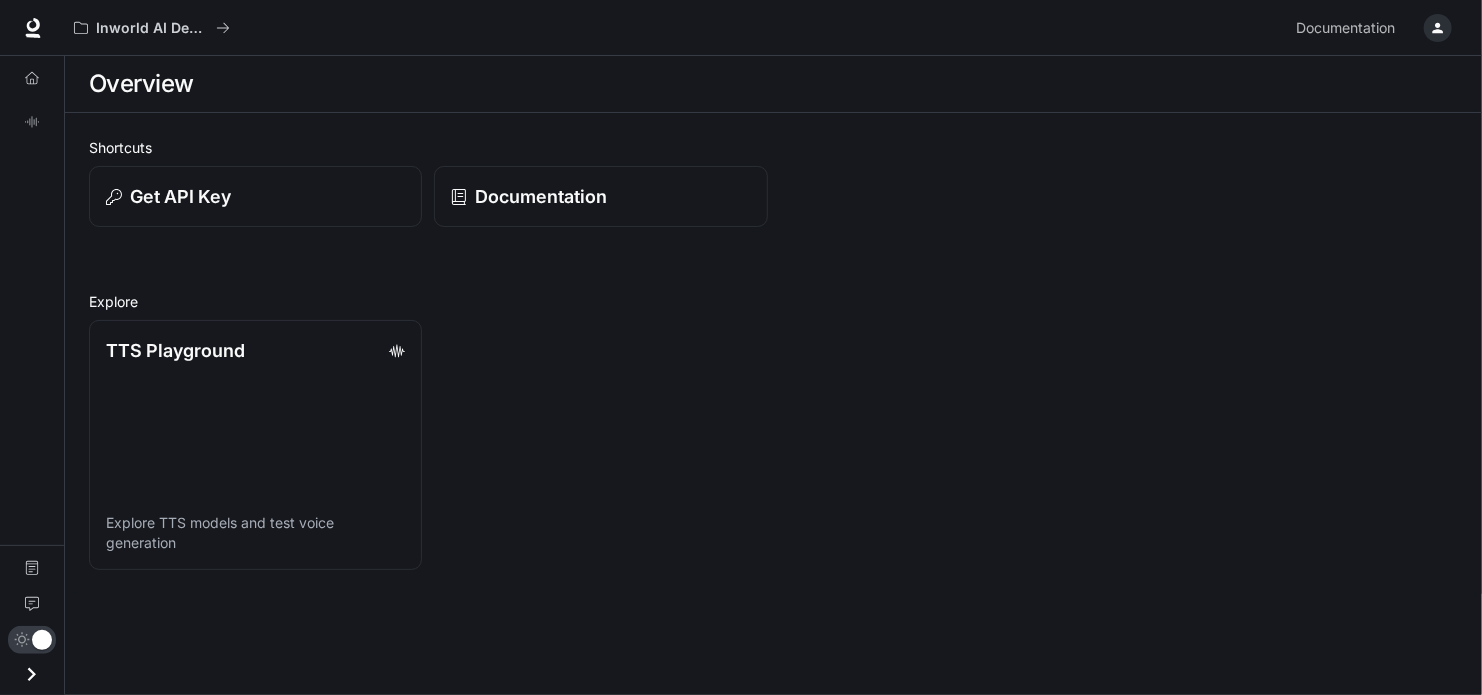 click at bounding box center (31, 674) 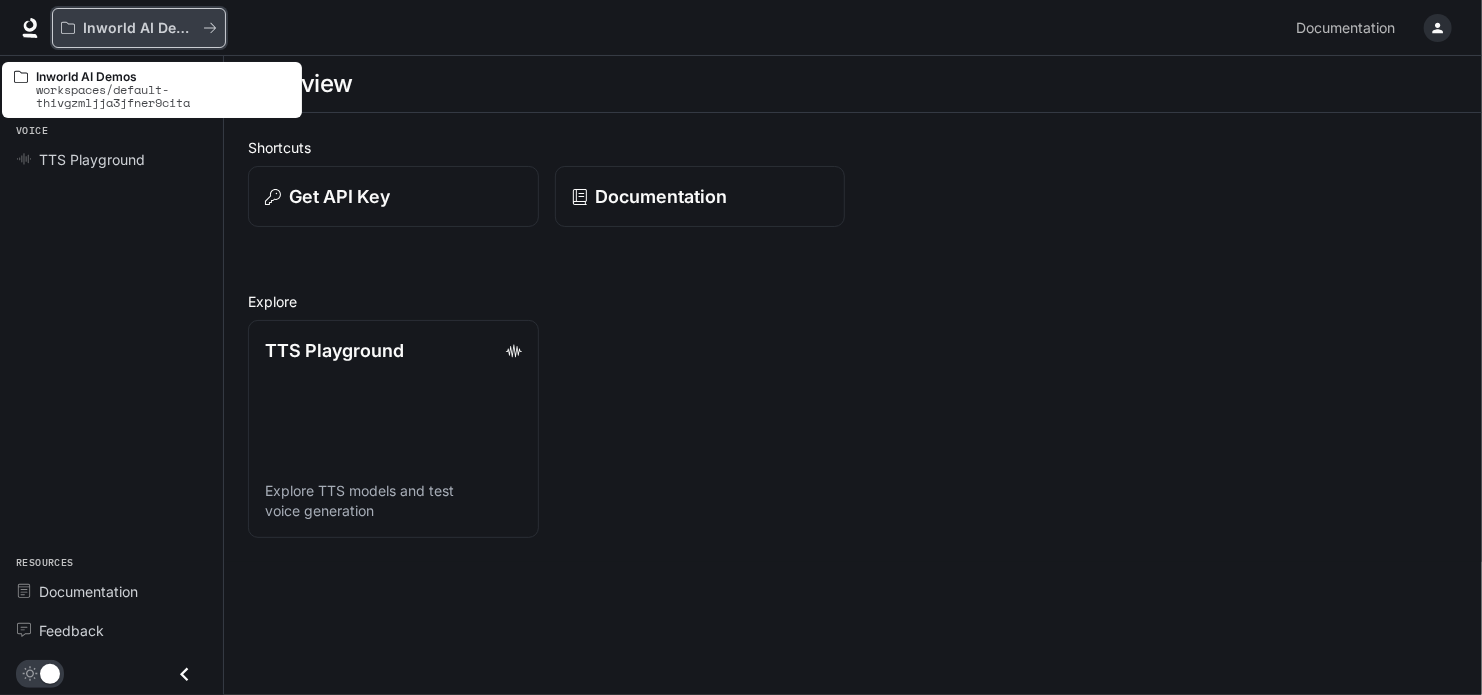 click at bounding box center [210, 28] 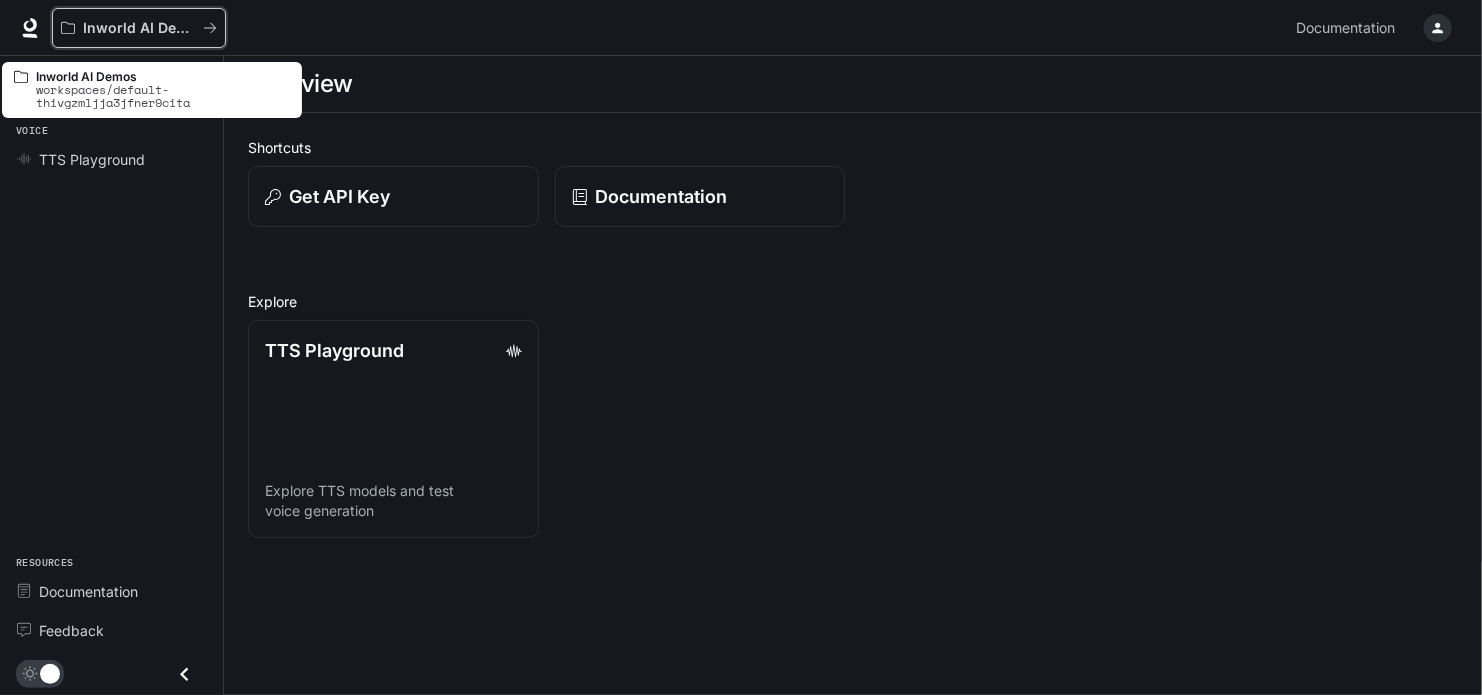 click at bounding box center (210, 28) 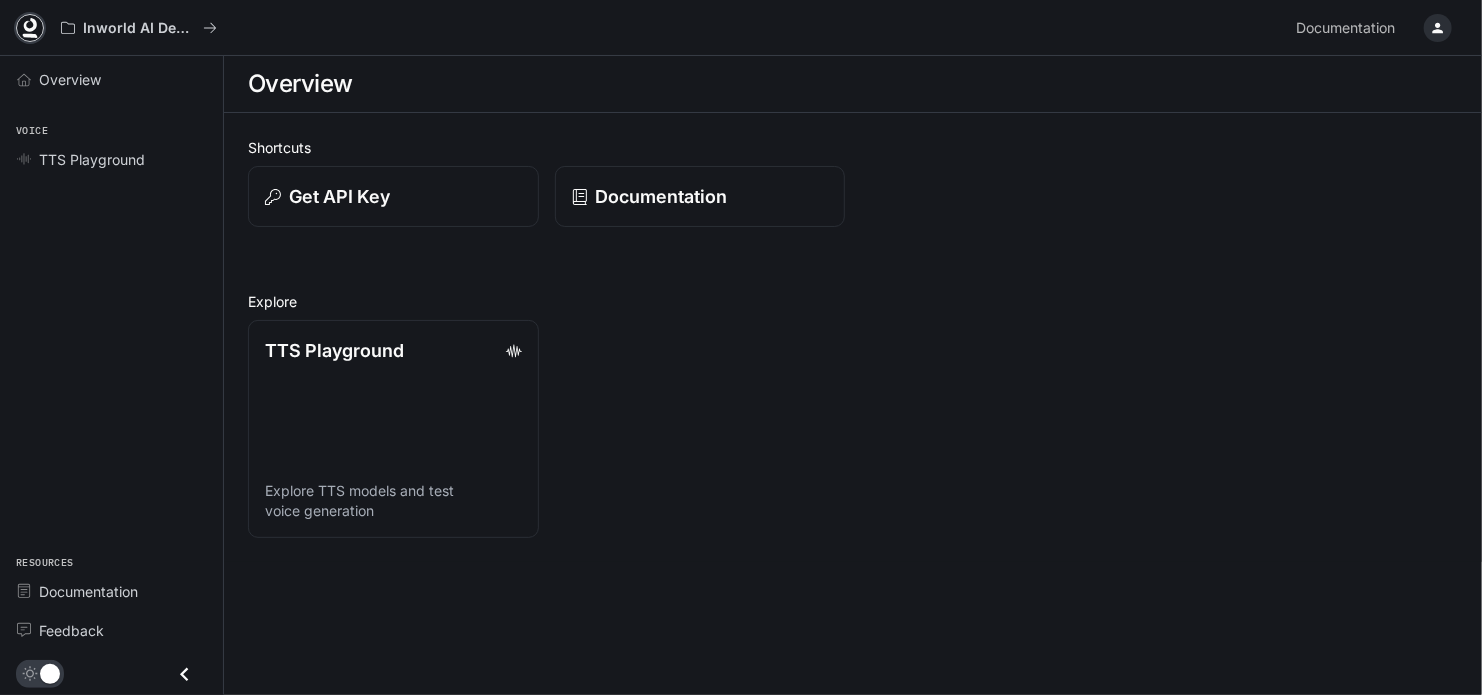click at bounding box center [30, 28] 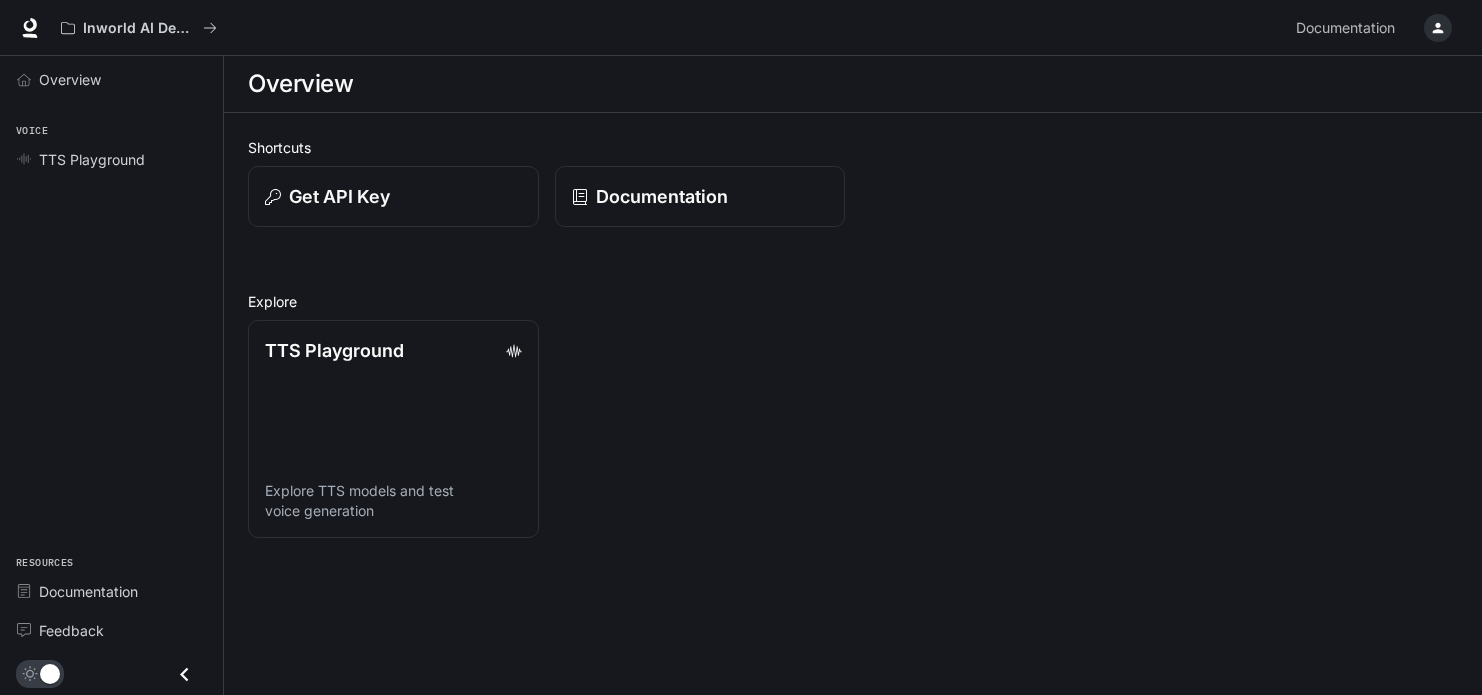 scroll, scrollTop: 0, scrollLeft: 0, axis: both 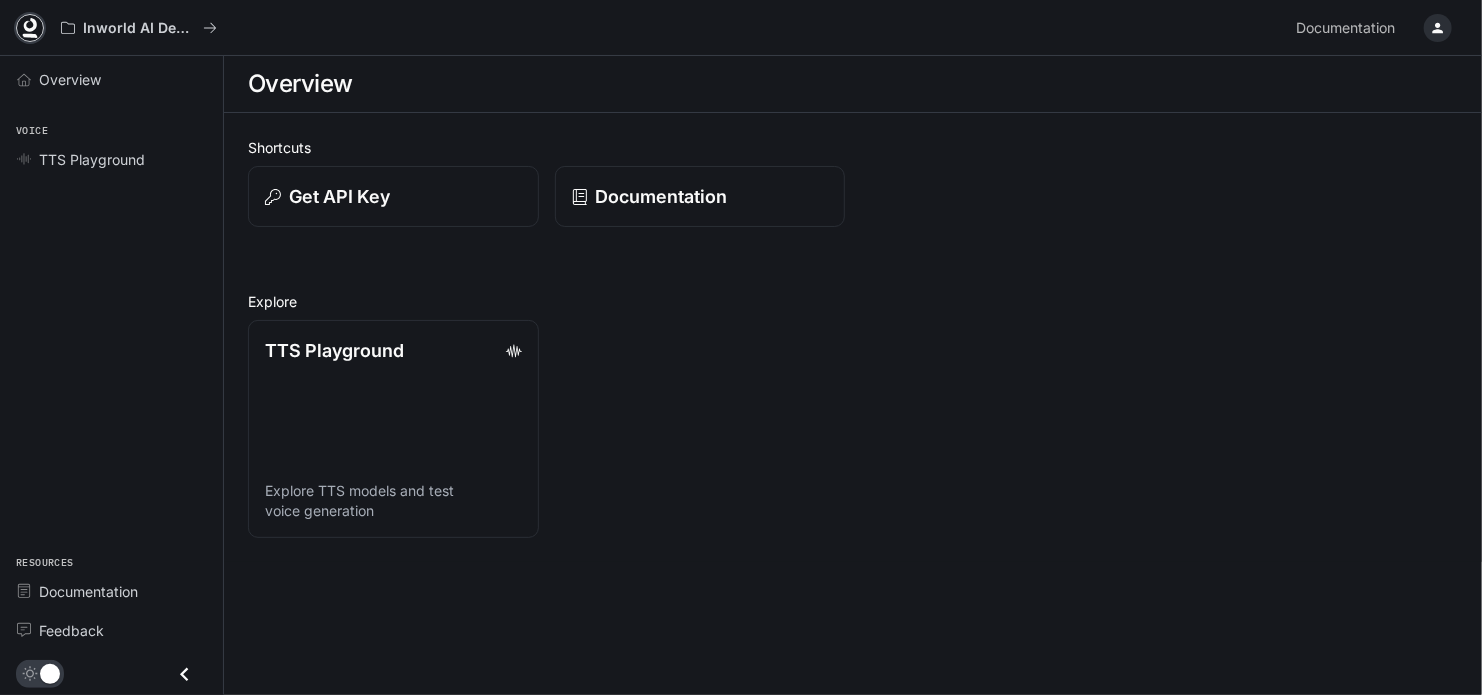 click at bounding box center [30, 28] 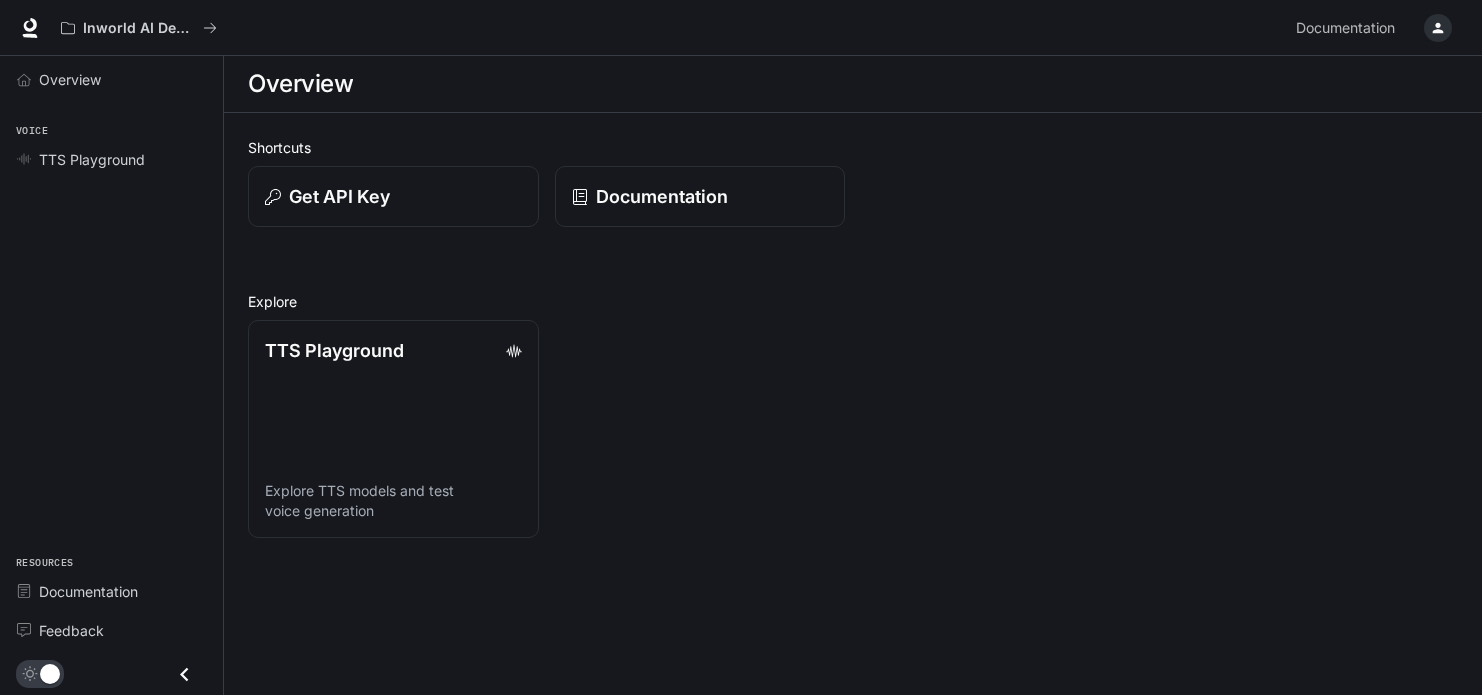 scroll, scrollTop: 0, scrollLeft: 0, axis: both 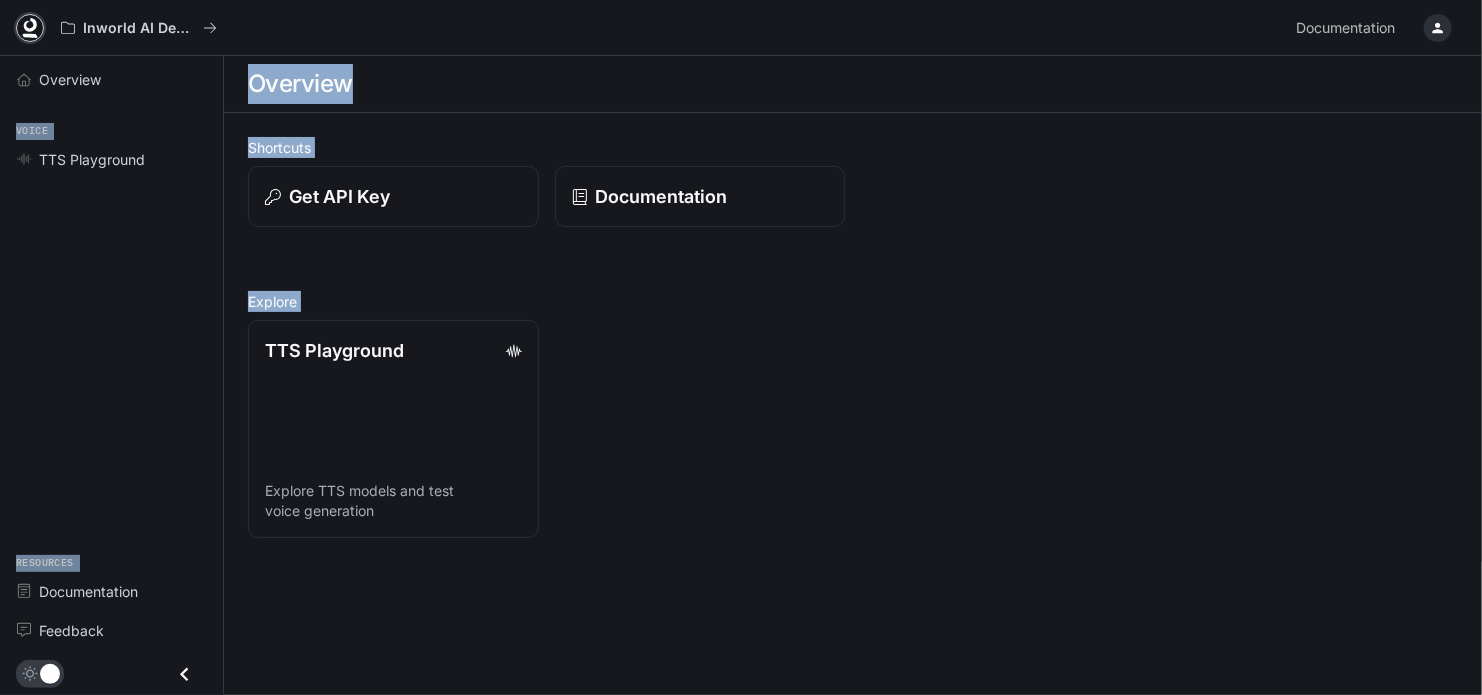click at bounding box center (30, 28) 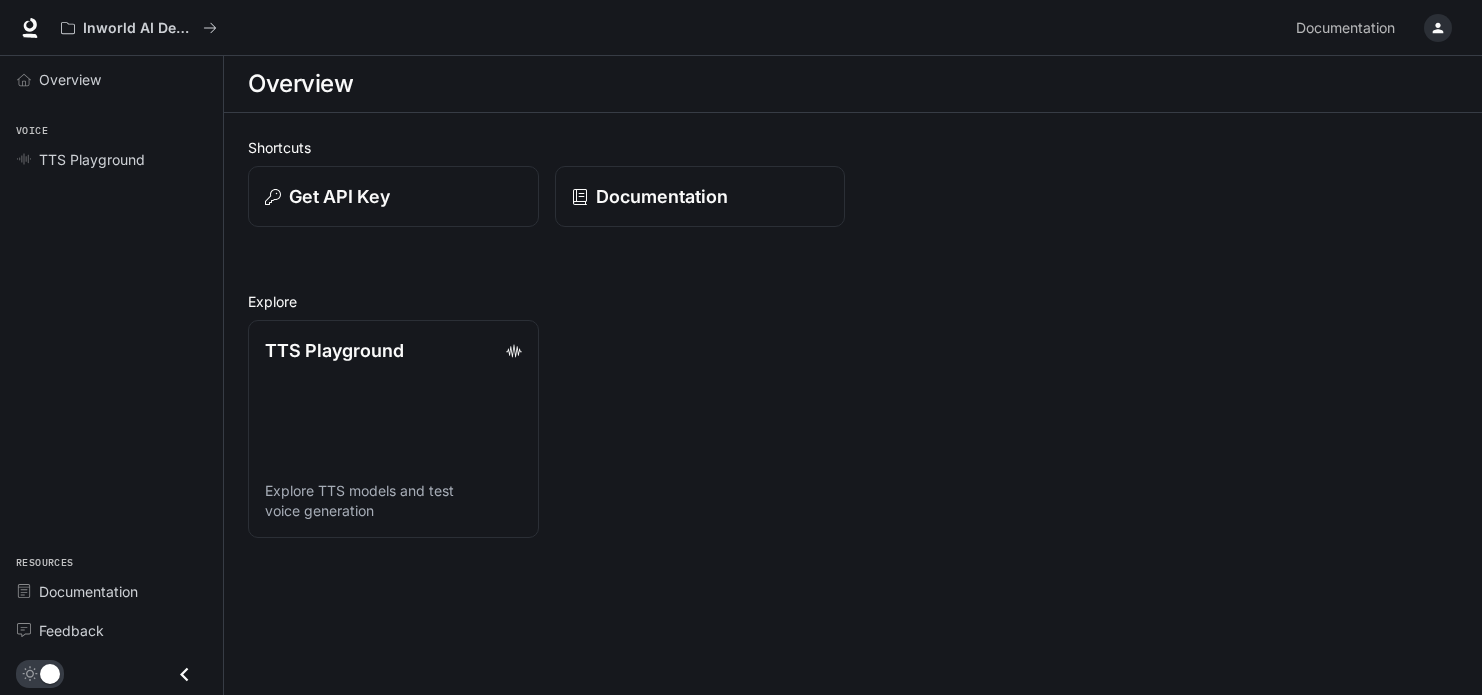 scroll, scrollTop: 0, scrollLeft: 0, axis: both 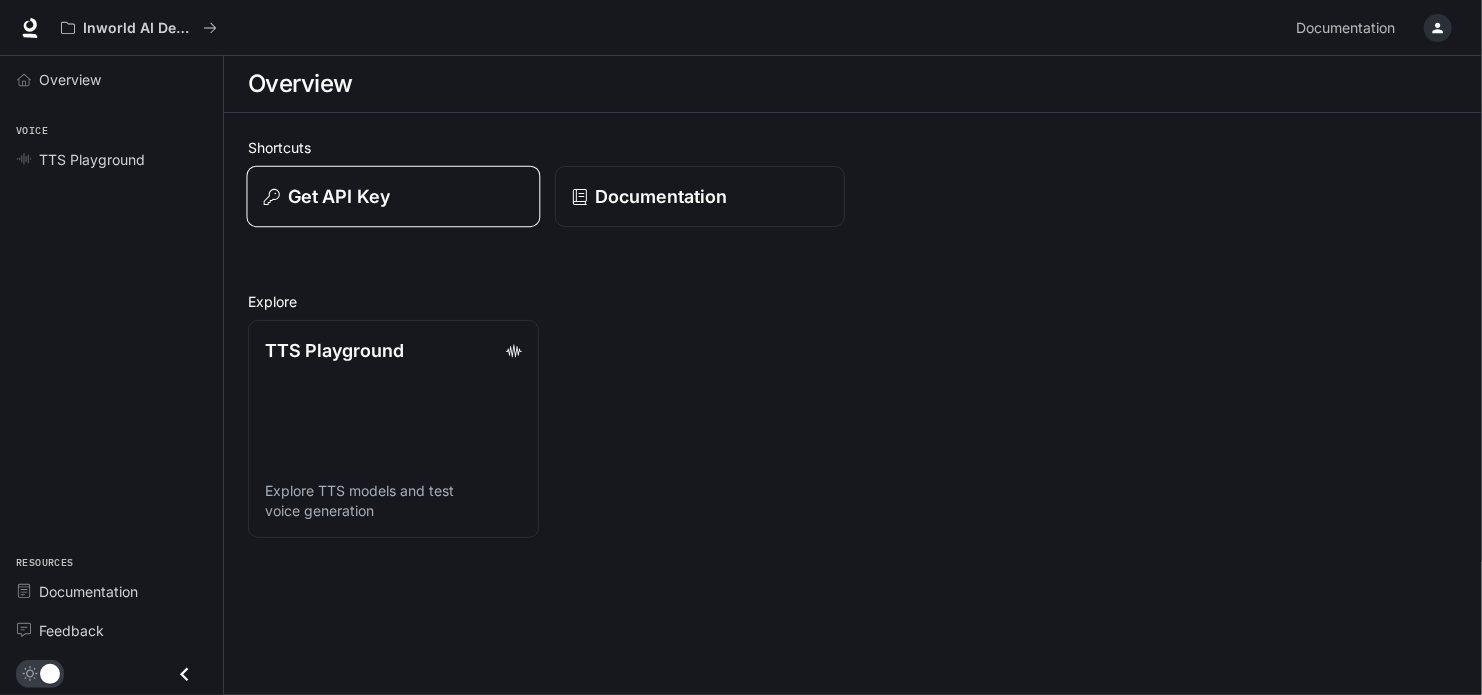 click on "Get API Key" at bounding box center (393, 197) 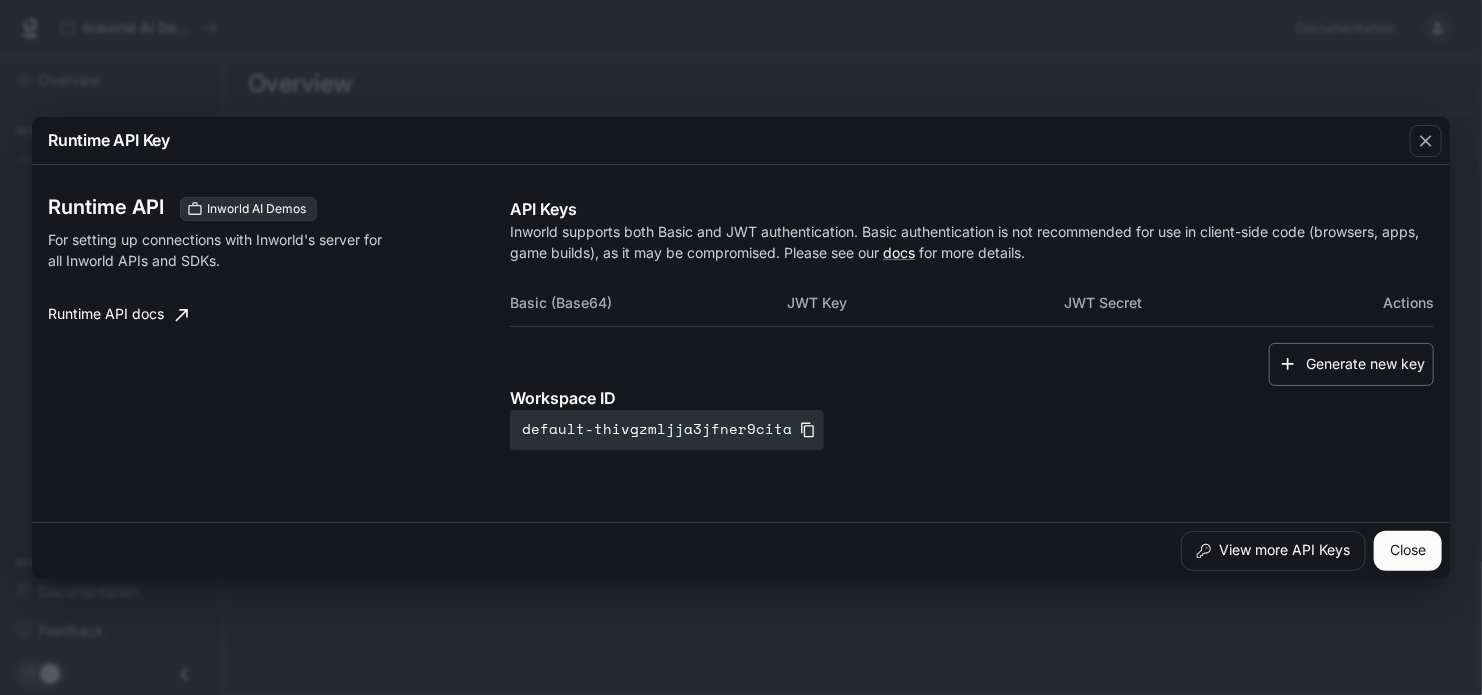click on "Generate new key" at bounding box center (1351, 364) 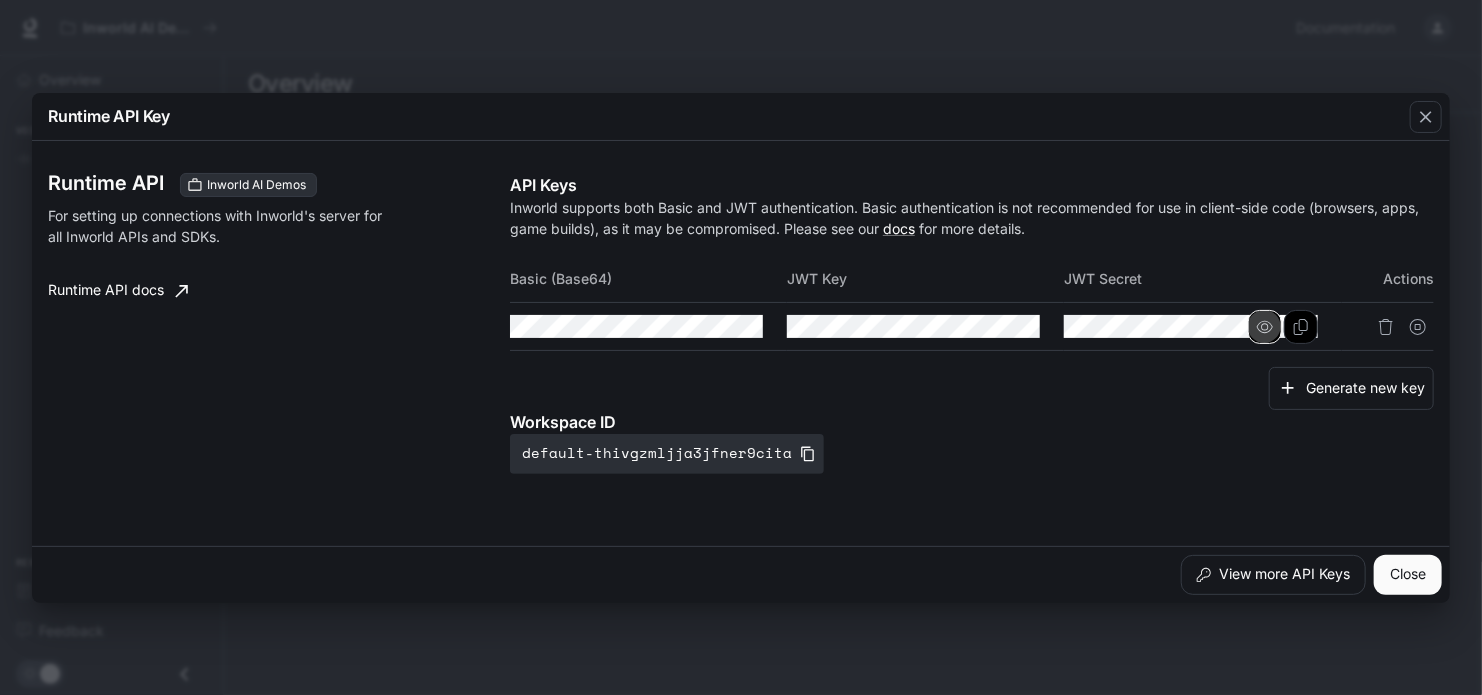 click at bounding box center (0, 0) 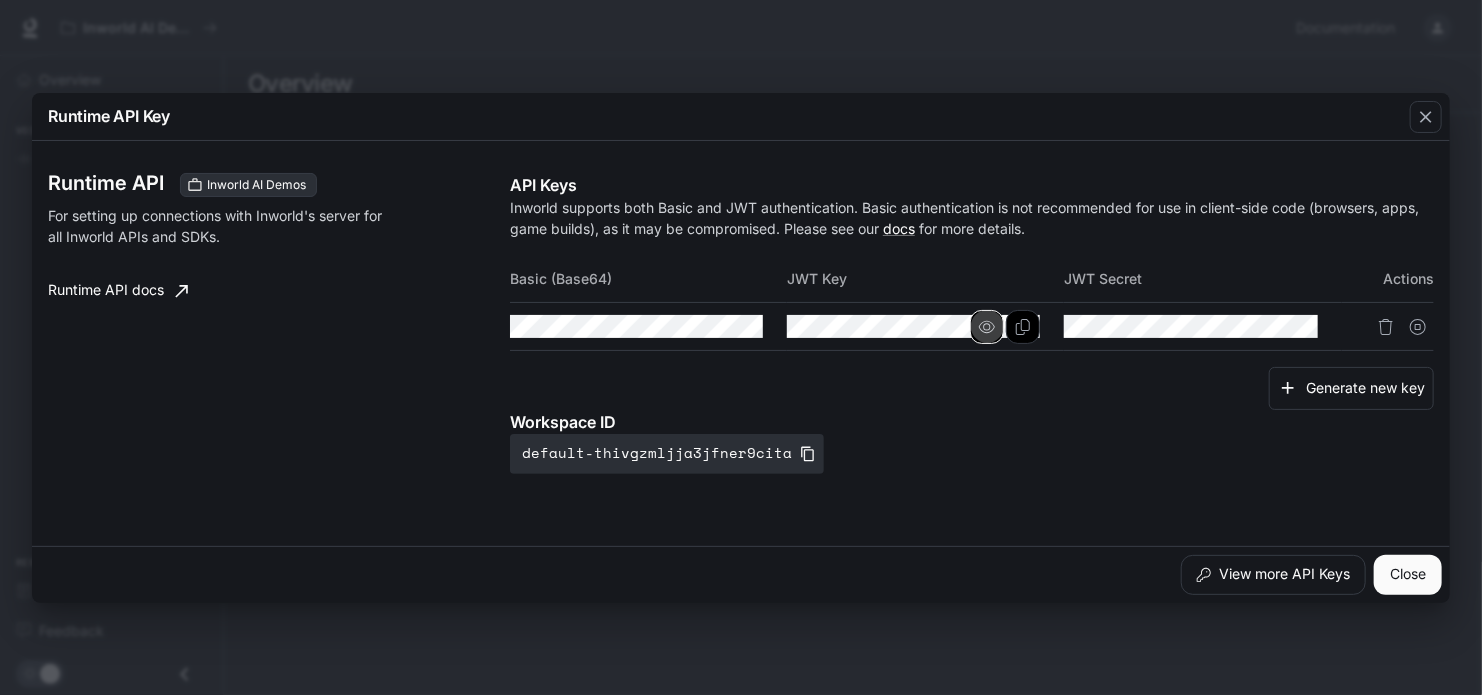click at bounding box center (0, 0) 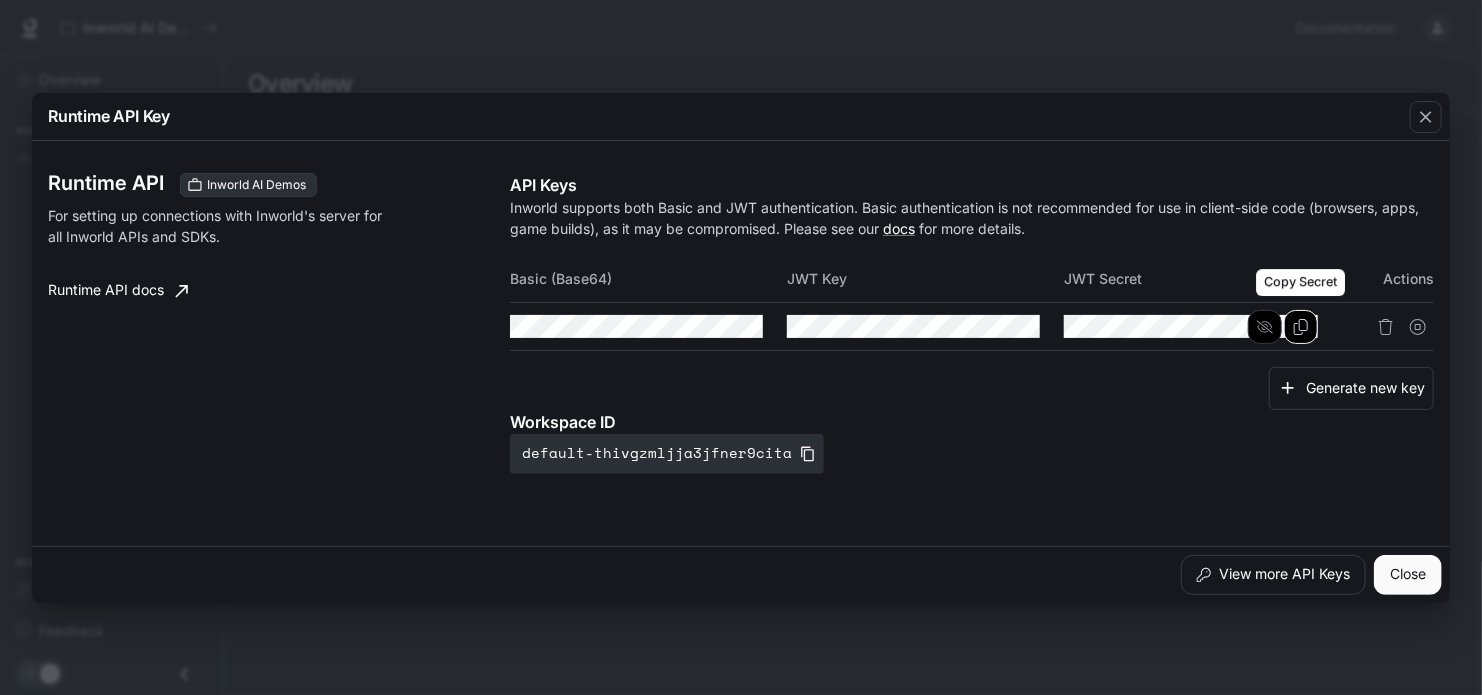 click at bounding box center [1301, 327] 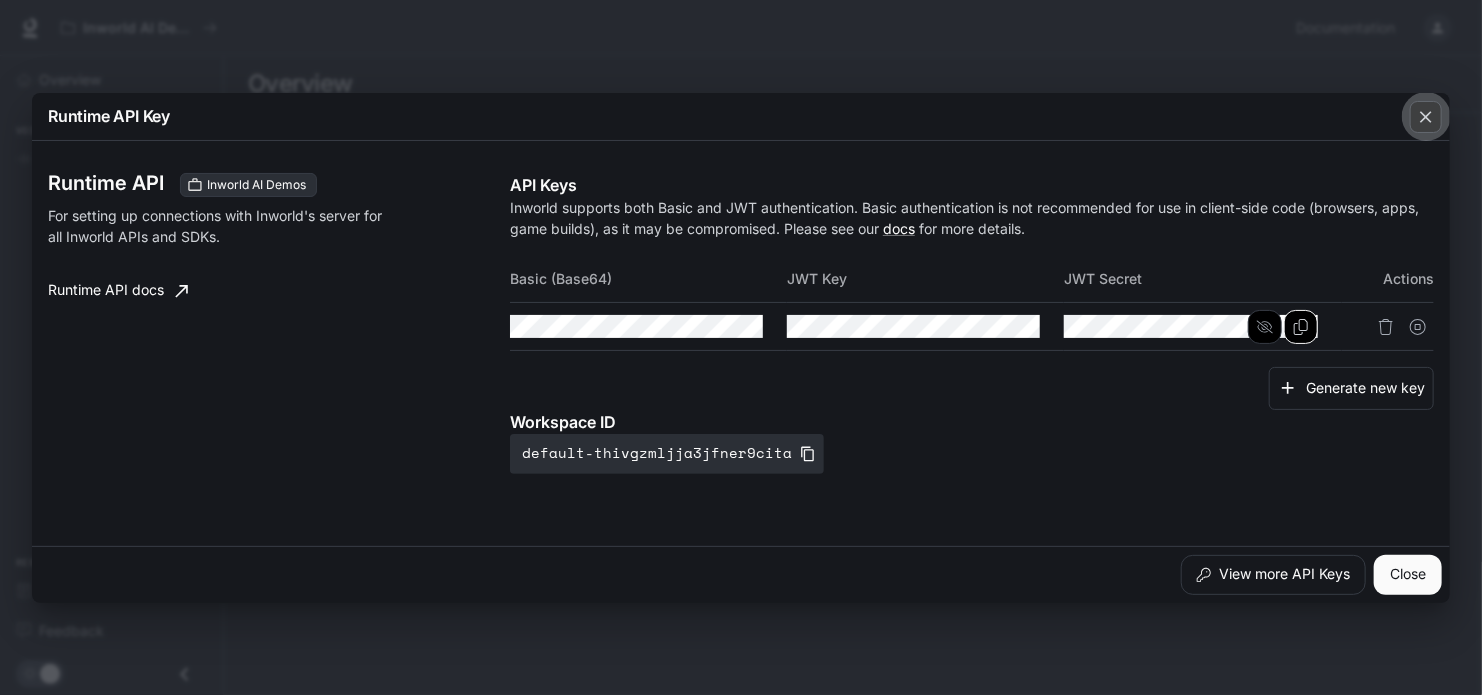 click at bounding box center [1426, 117] 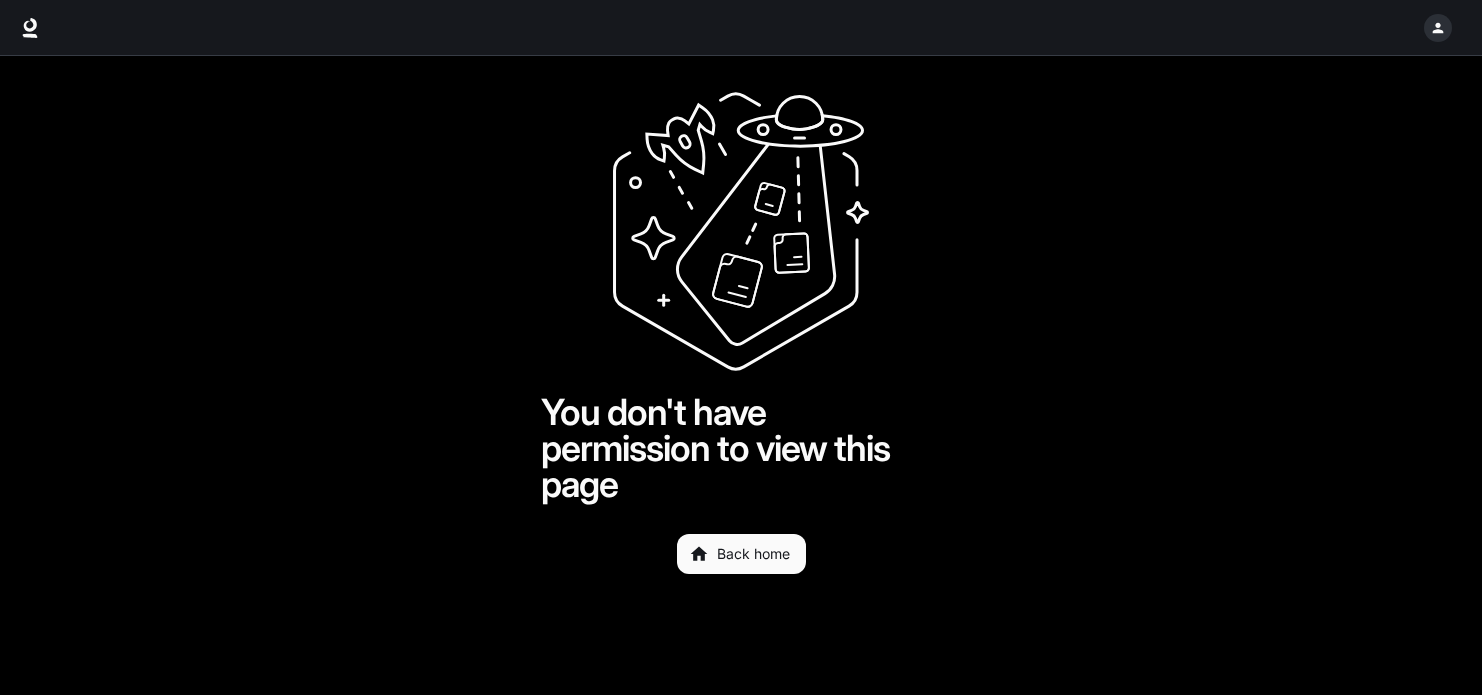 scroll, scrollTop: 0, scrollLeft: 0, axis: both 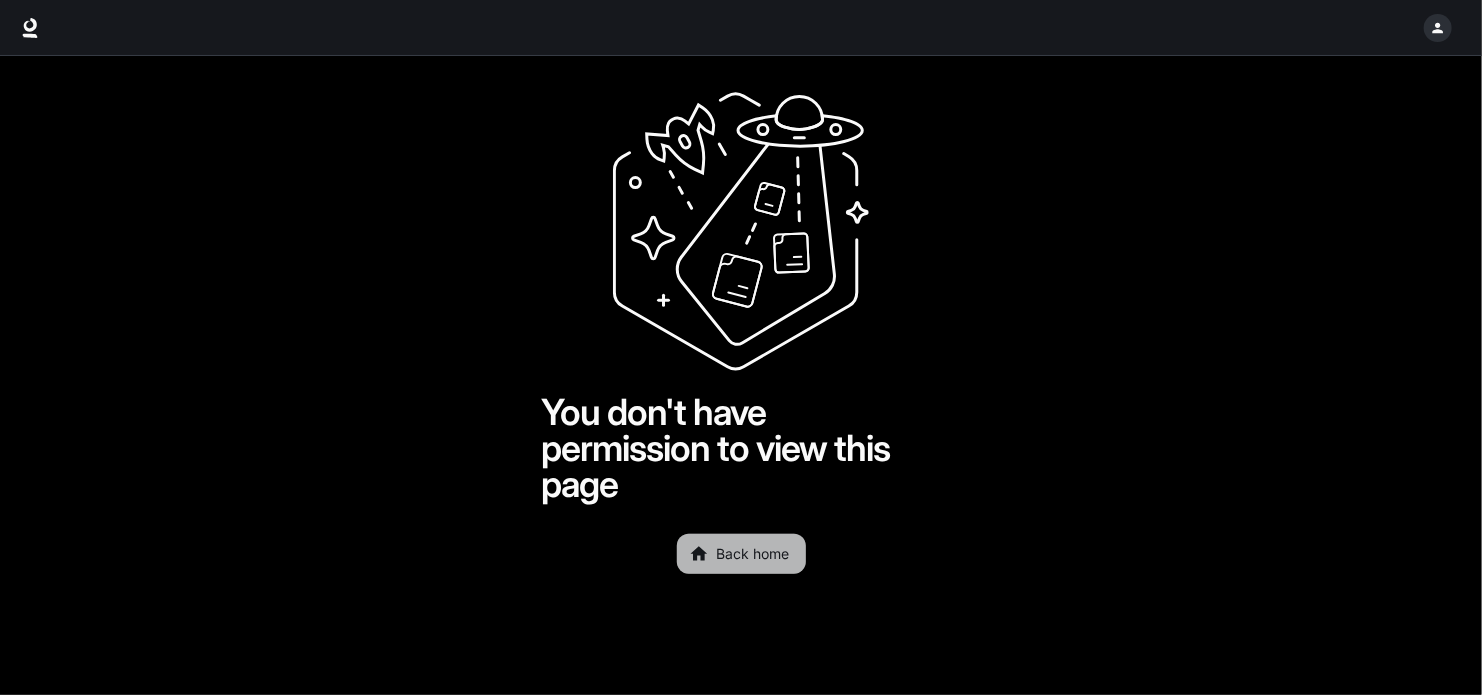 click on "Back home" at bounding box center [741, 554] 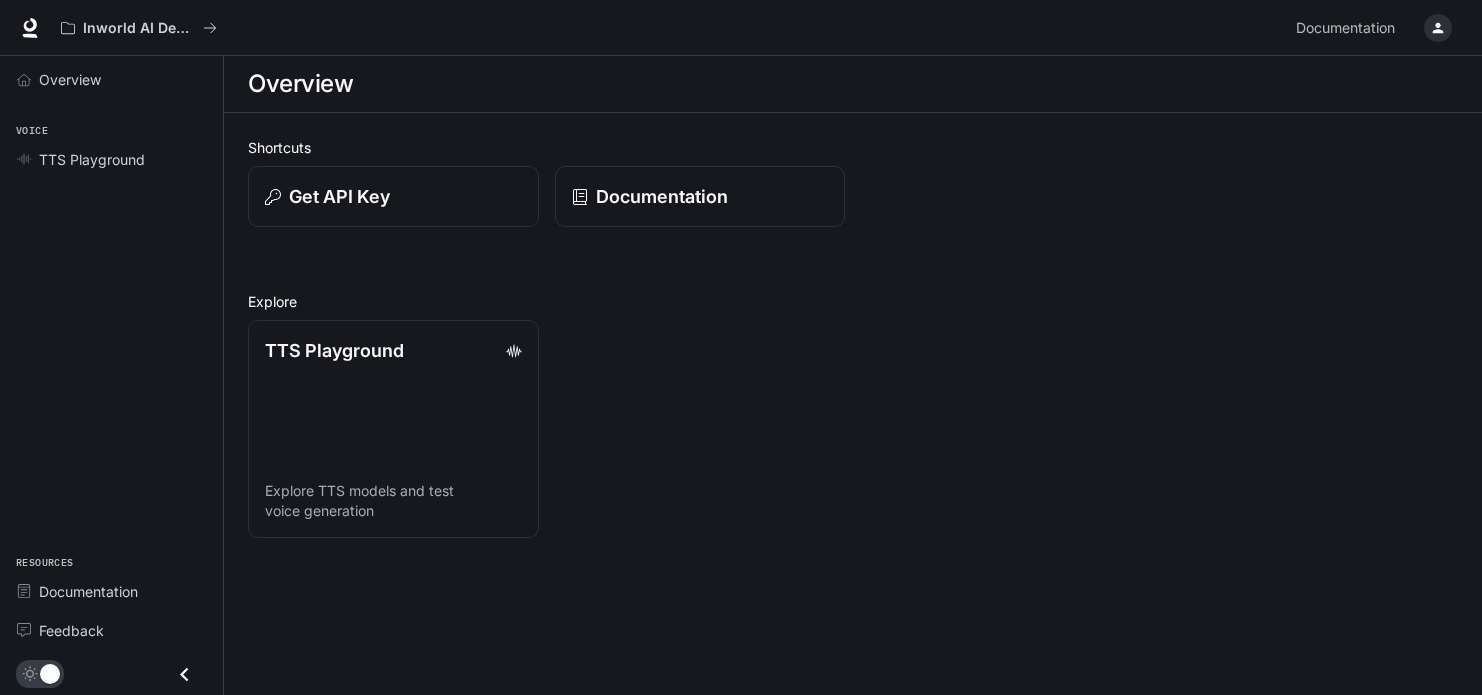 scroll, scrollTop: 0, scrollLeft: 0, axis: both 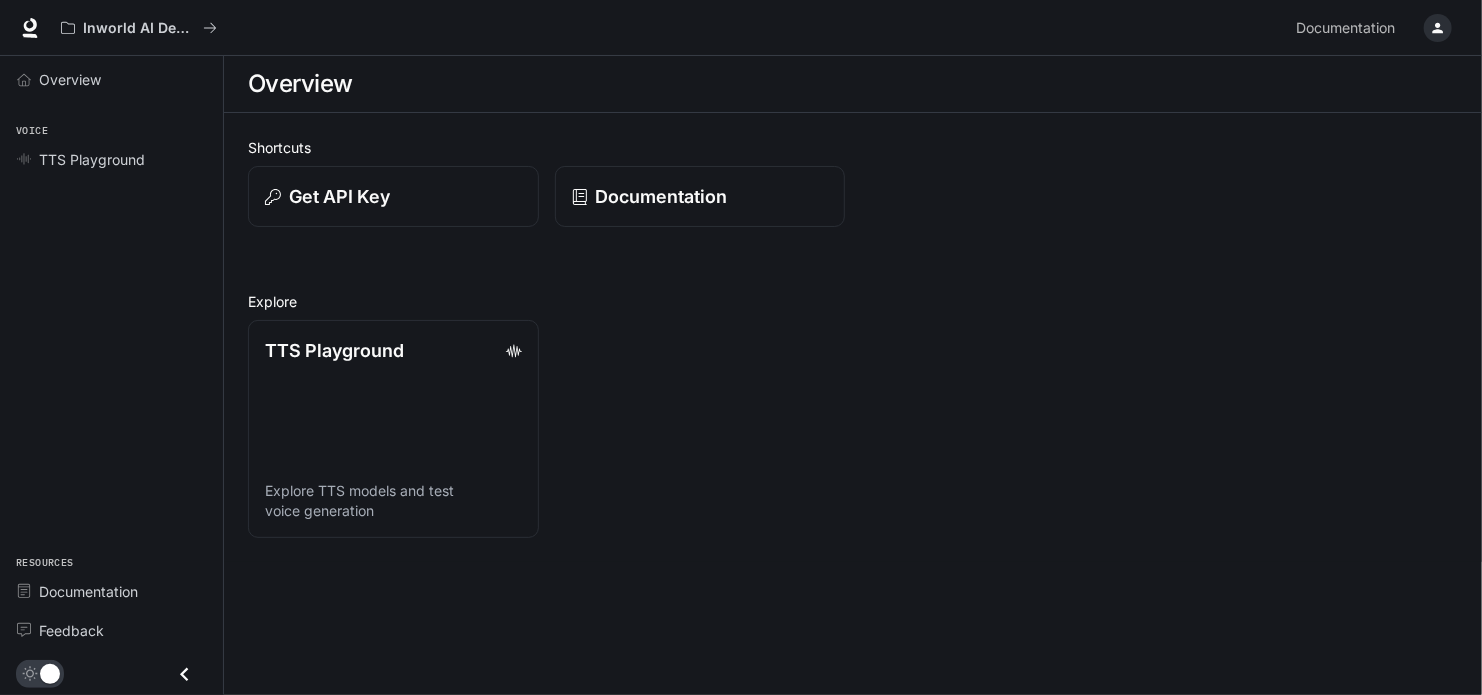click at bounding box center (1438, 28) 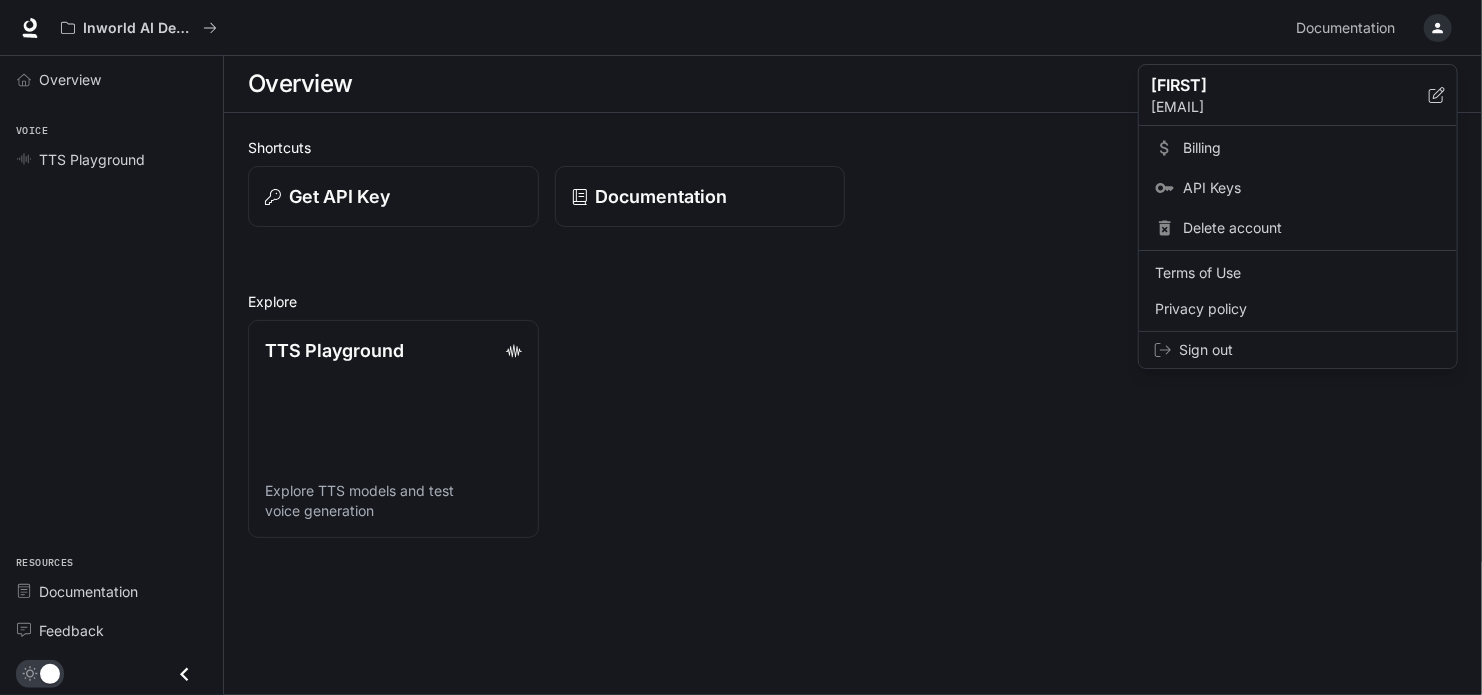 click on "Sign out" at bounding box center (1310, 350) 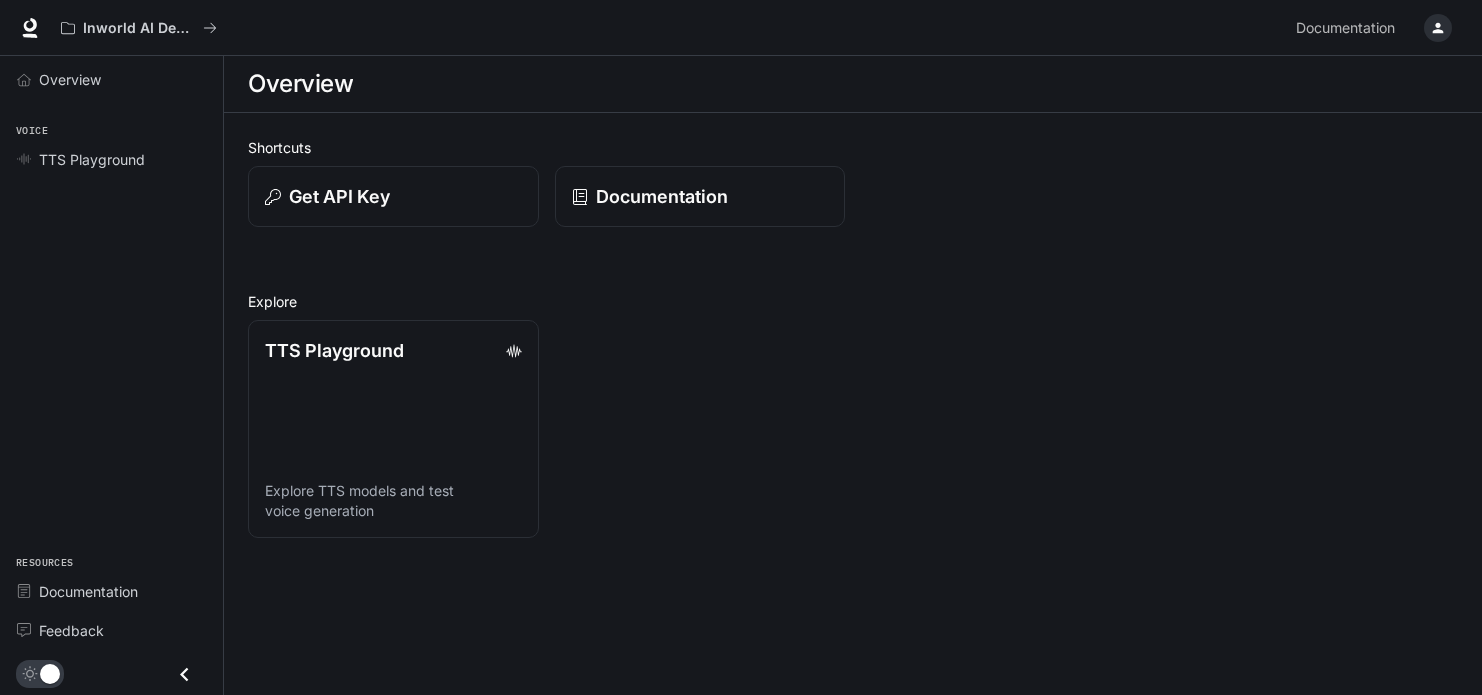 scroll, scrollTop: 0, scrollLeft: 0, axis: both 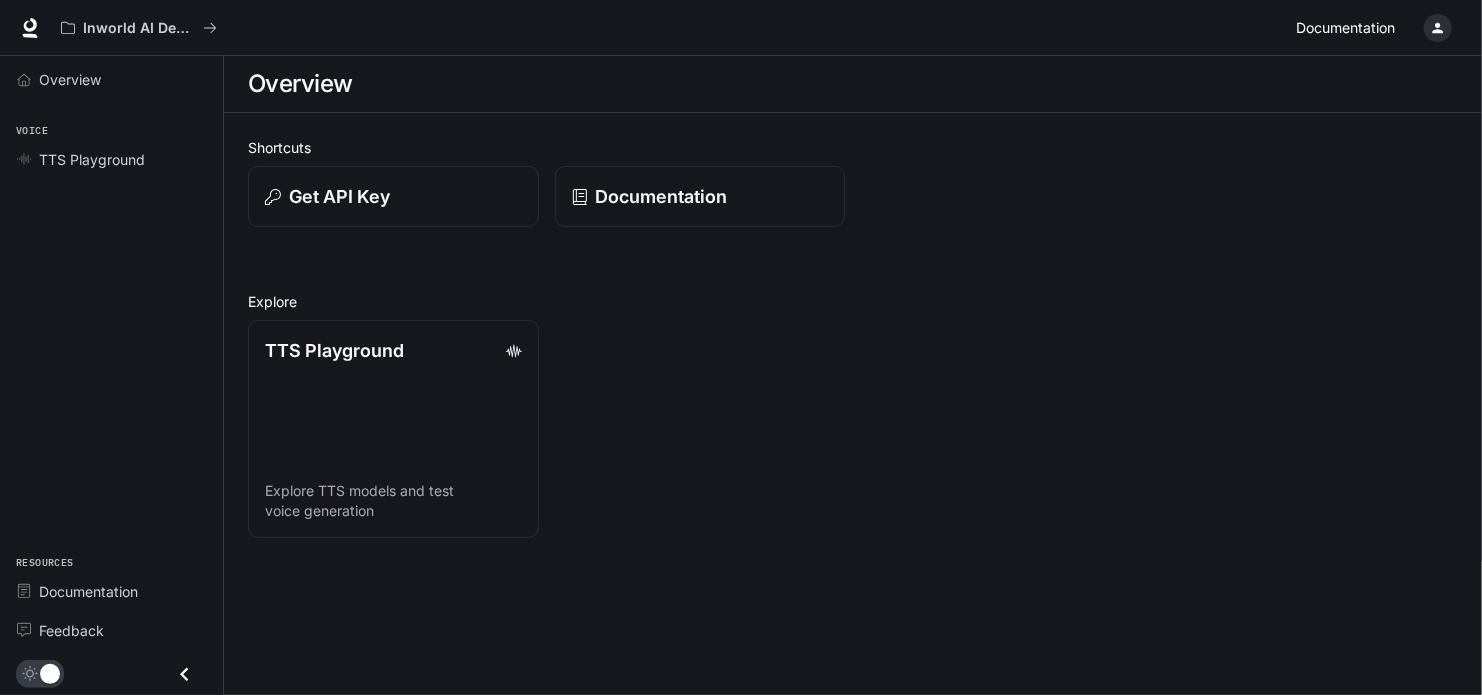 click on "Documentation" at bounding box center (1345, 28) 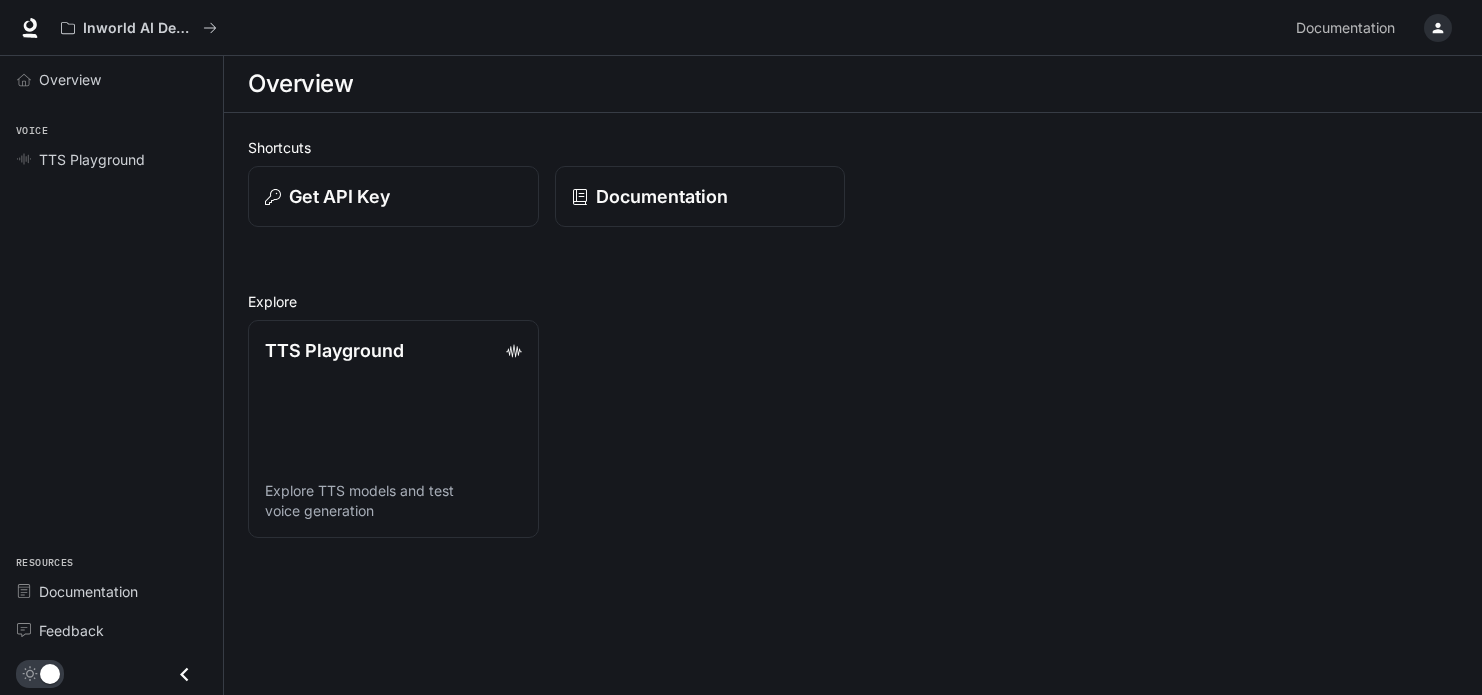 scroll, scrollTop: 0, scrollLeft: 0, axis: both 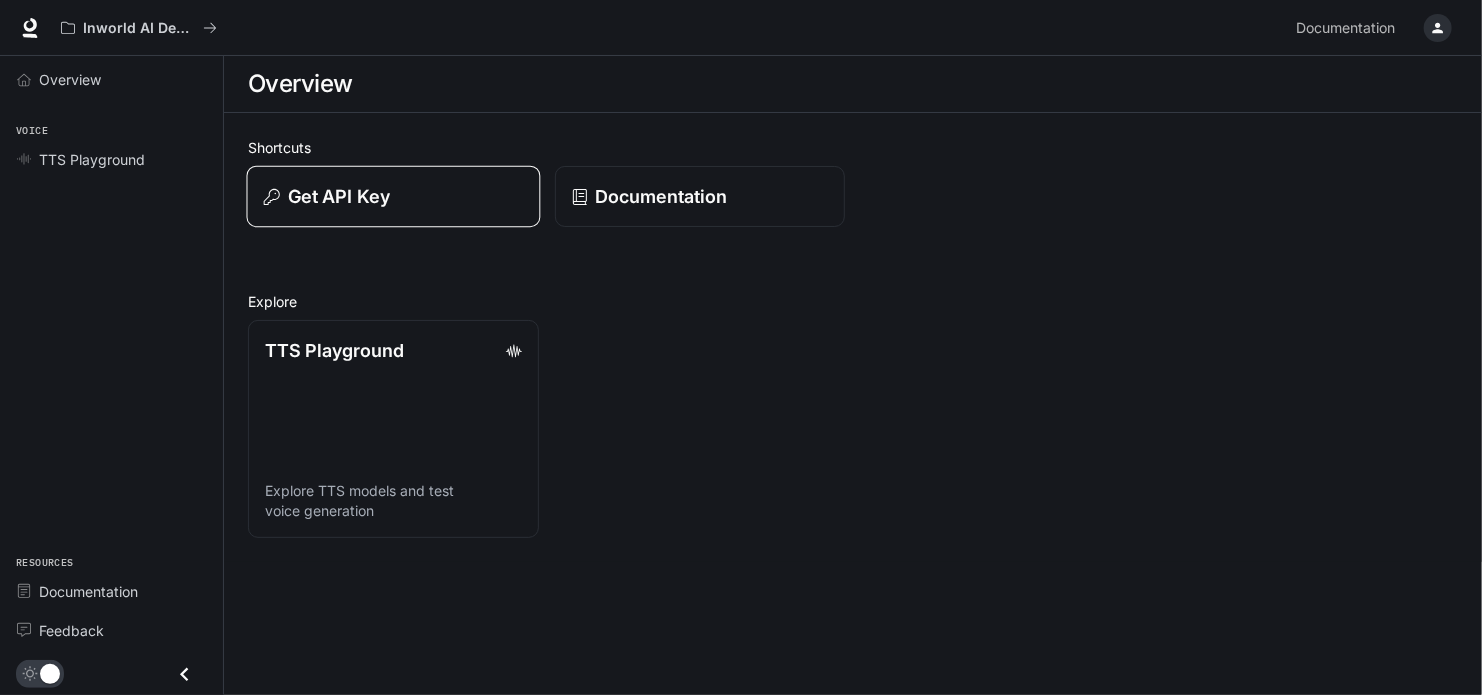 click on "Get API Key" at bounding box center [393, 196] 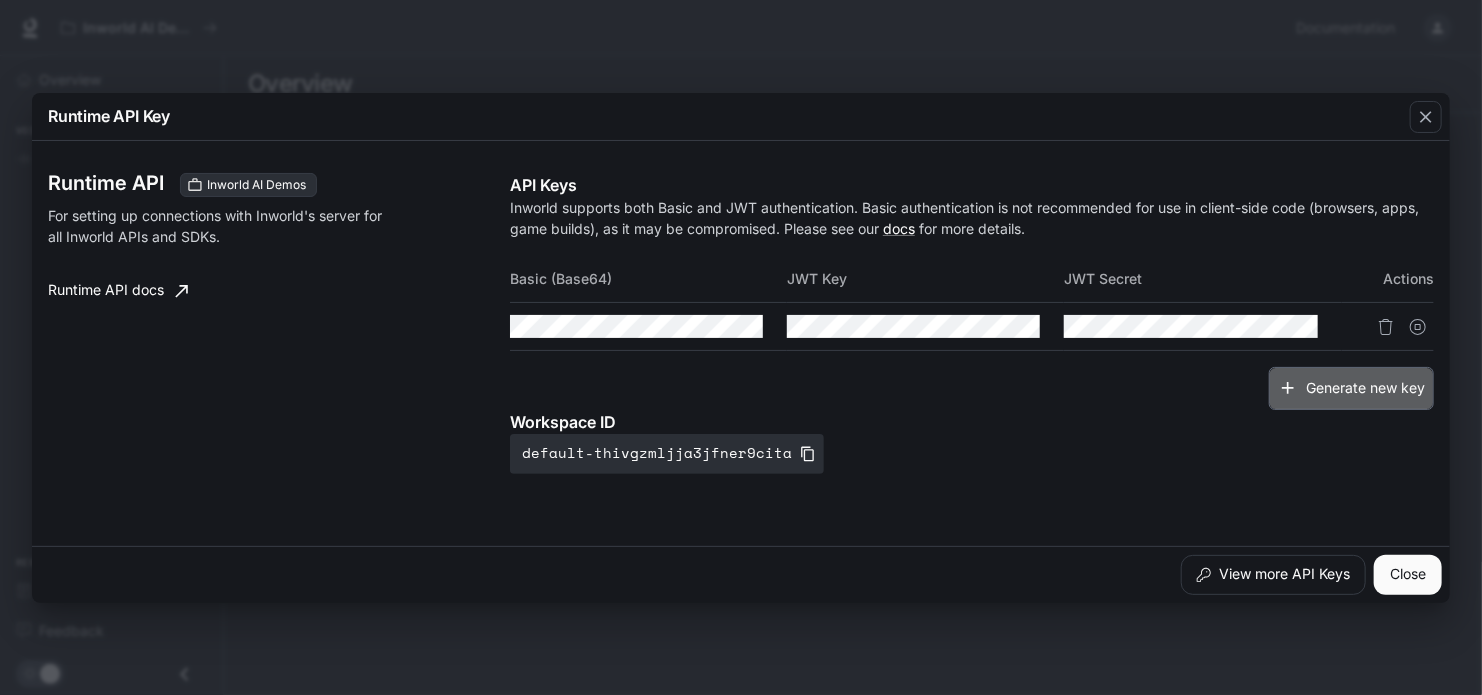 click on "Generate new key" at bounding box center (1351, 388) 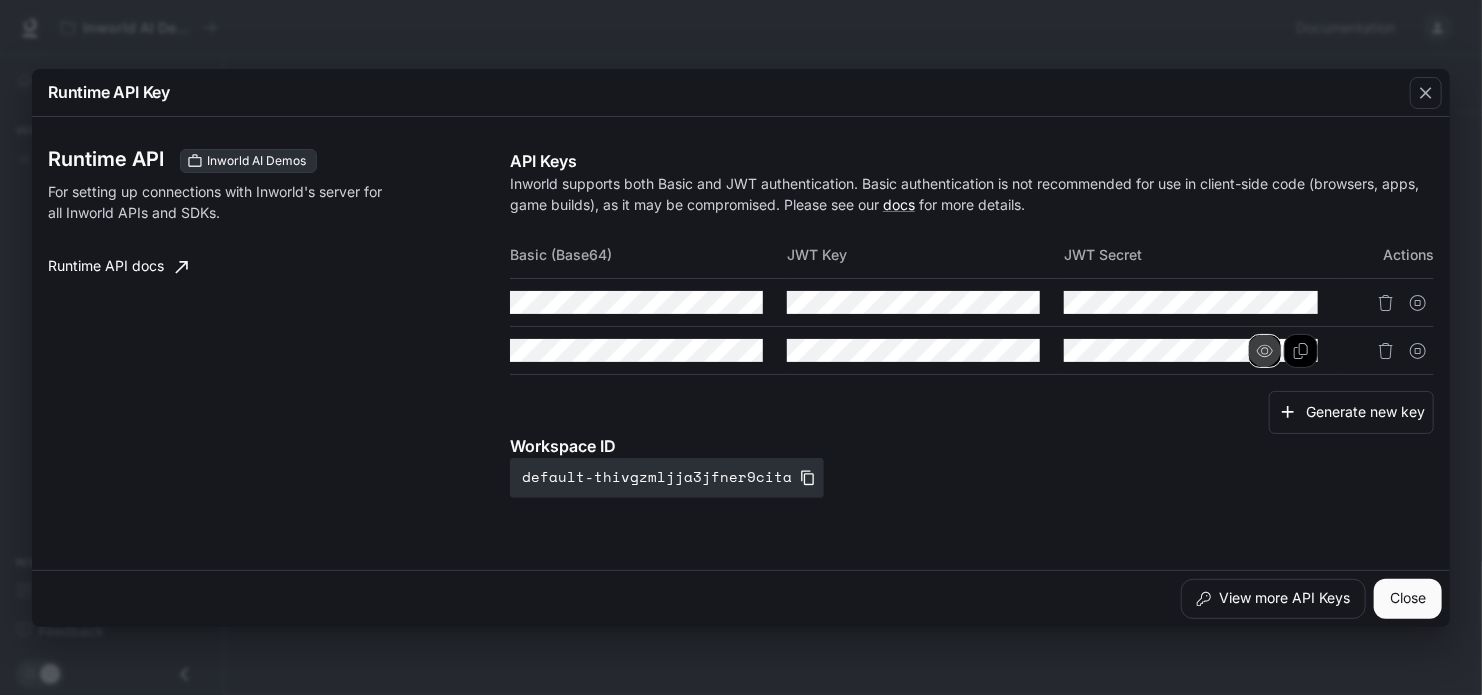 click at bounding box center [0, 0] 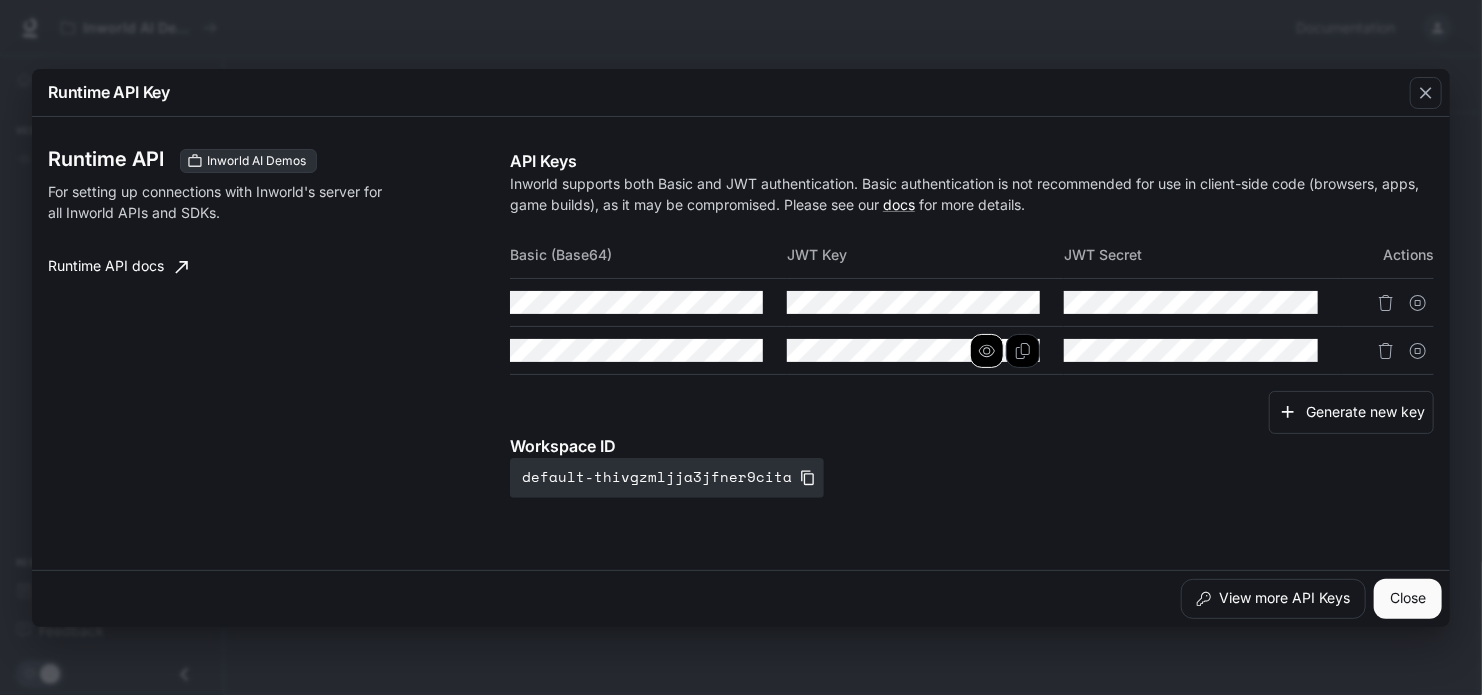 click at bounding box center (0, 0) 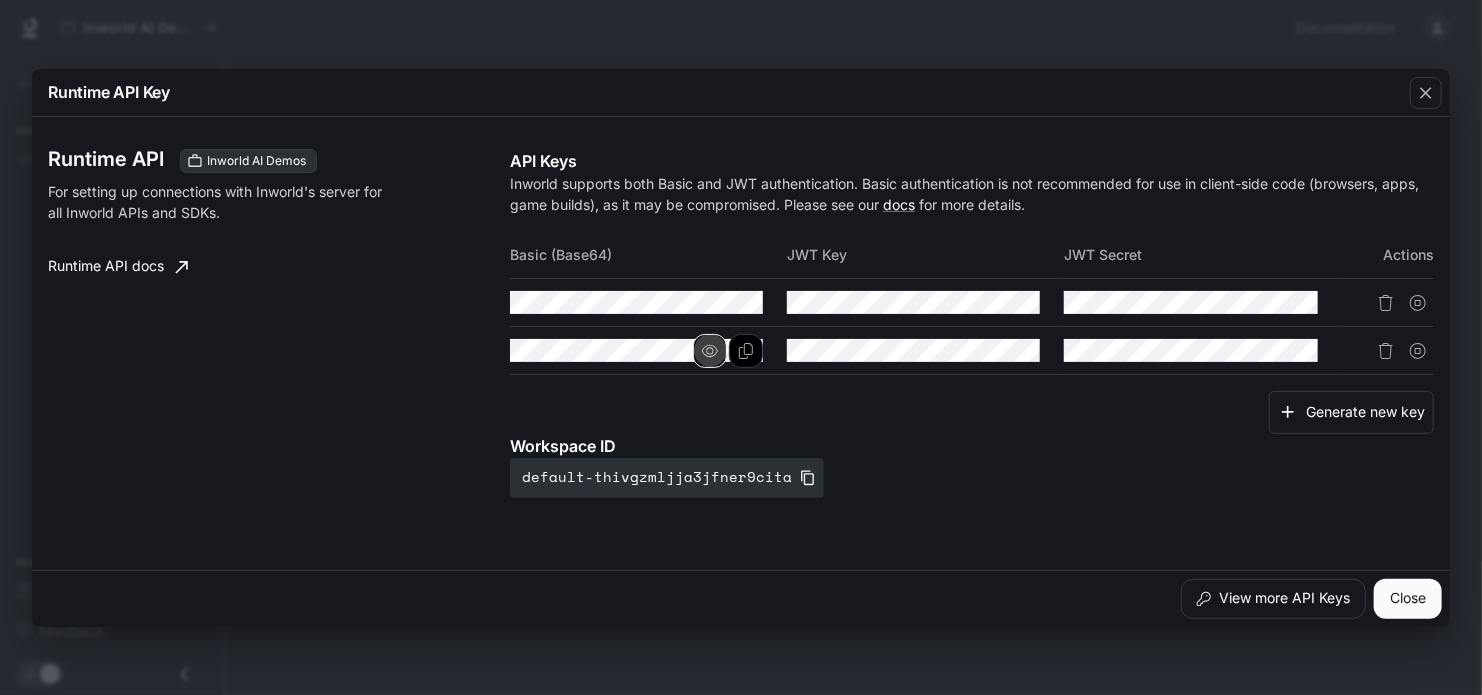 click at bounding box center (0, 0) 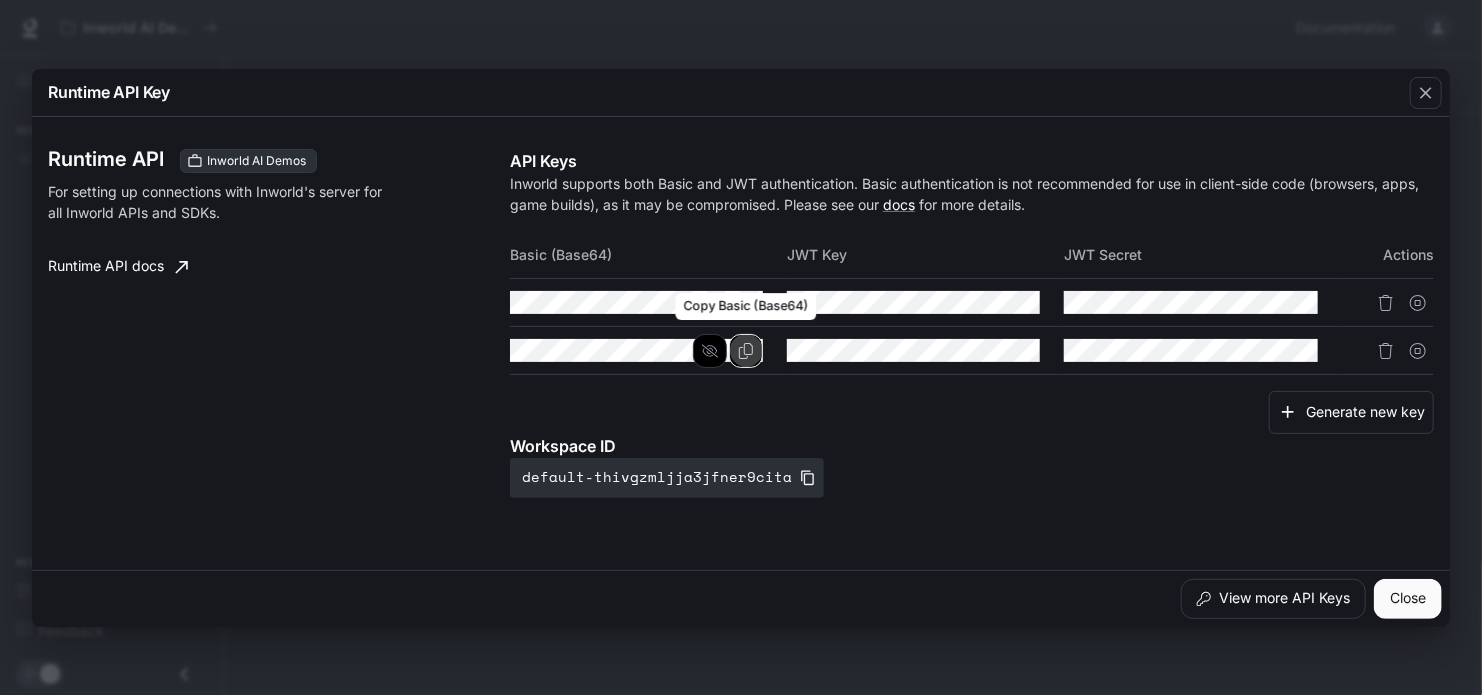 click at bounding box center (0, 0) 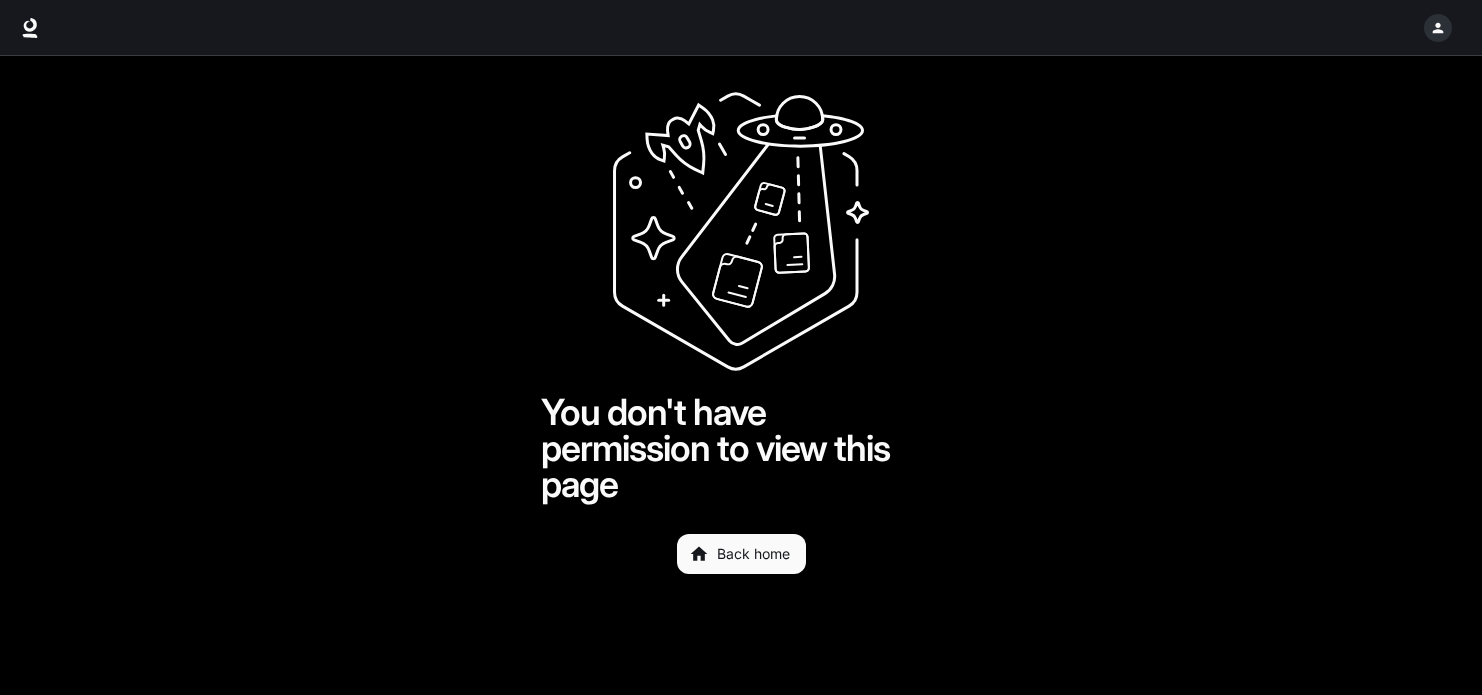 scroll, scrollTop: 0, scrollLeft: 0, axis: both 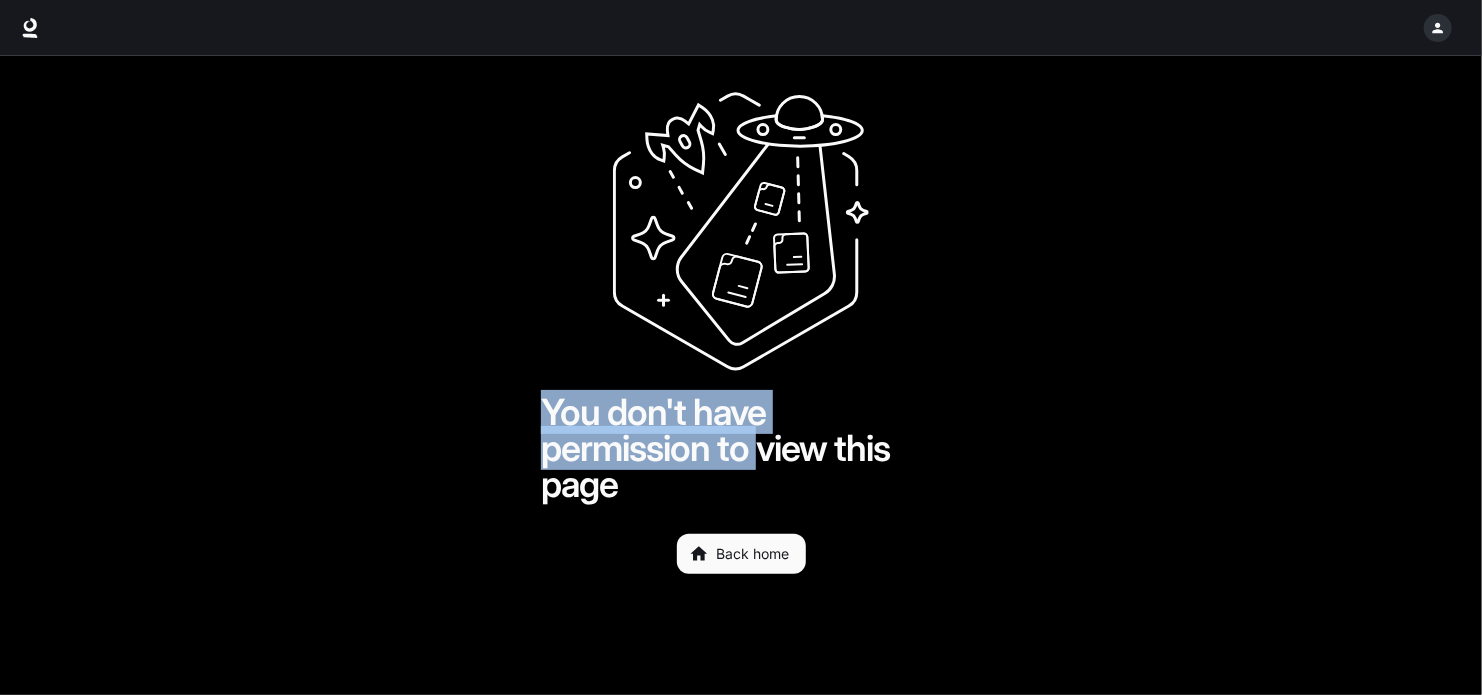 drag, startPoint x: 765, startPoint y: 468, endPoint x: 454, endPoint y: 271, distance: 368.14398 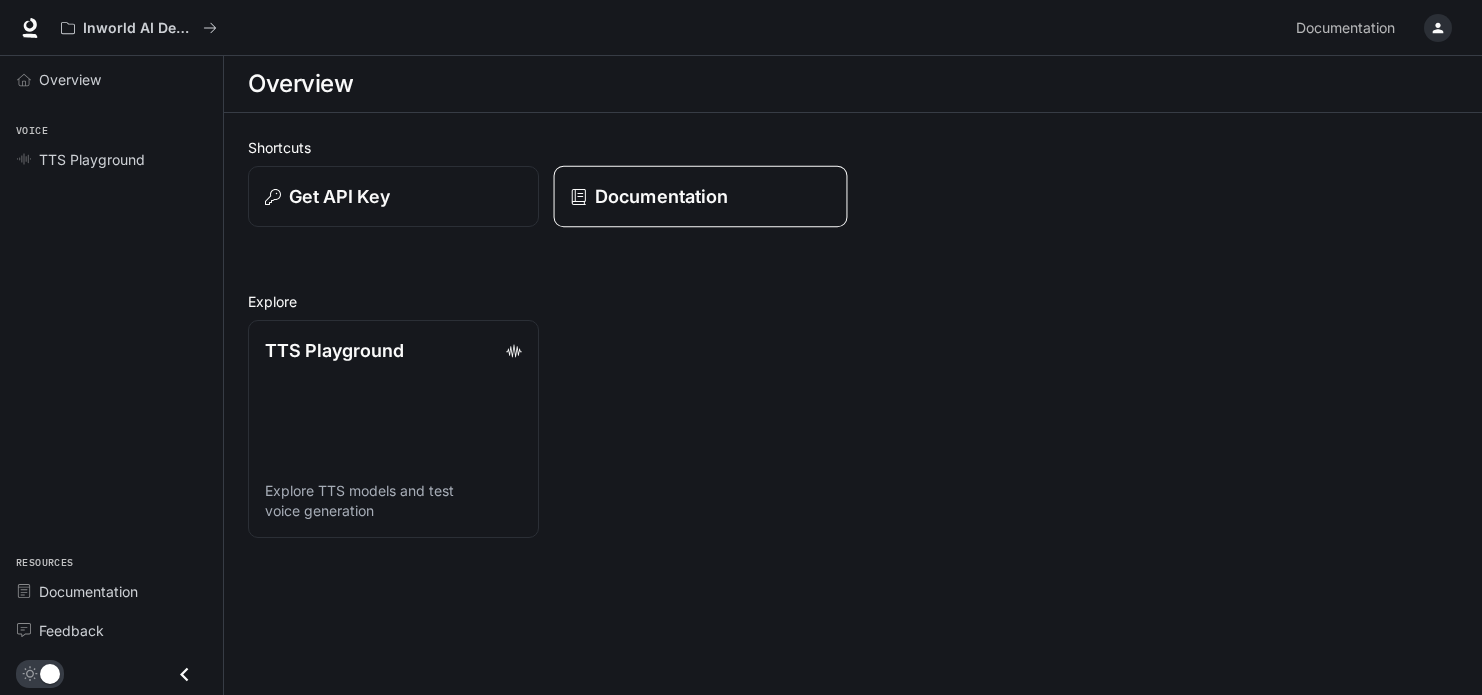 scroll, scrollTop: 0, scrollLeft: 0, axis: both 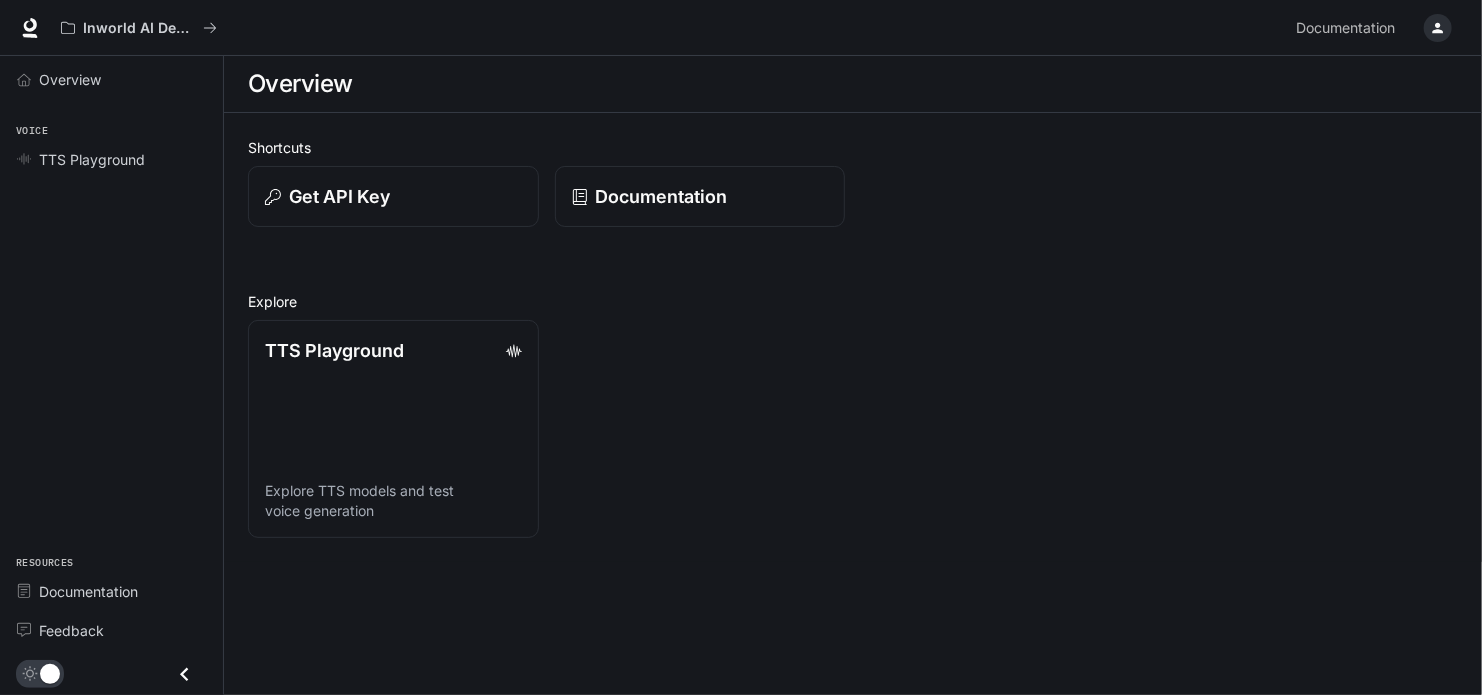 click at bounding box center (1438, 28) 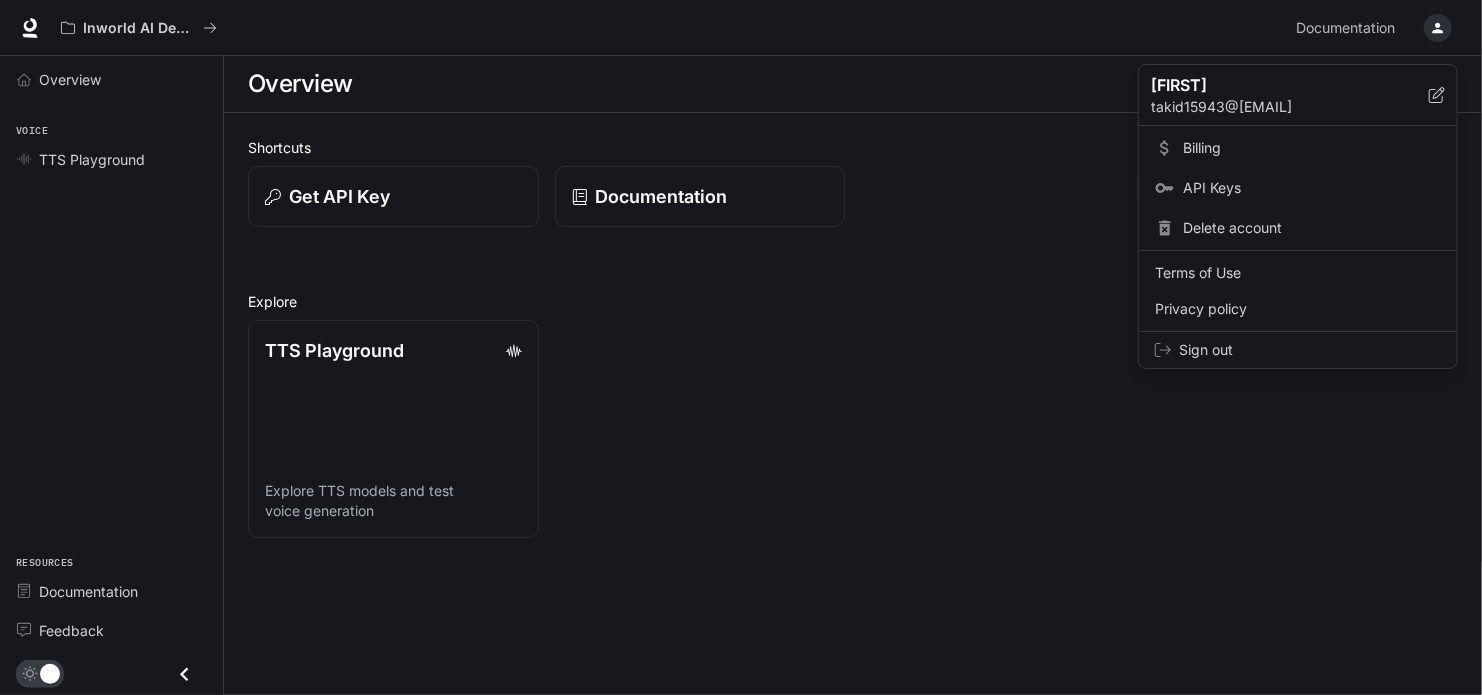 click on "API Keys" at bounding box center [1312, 188] 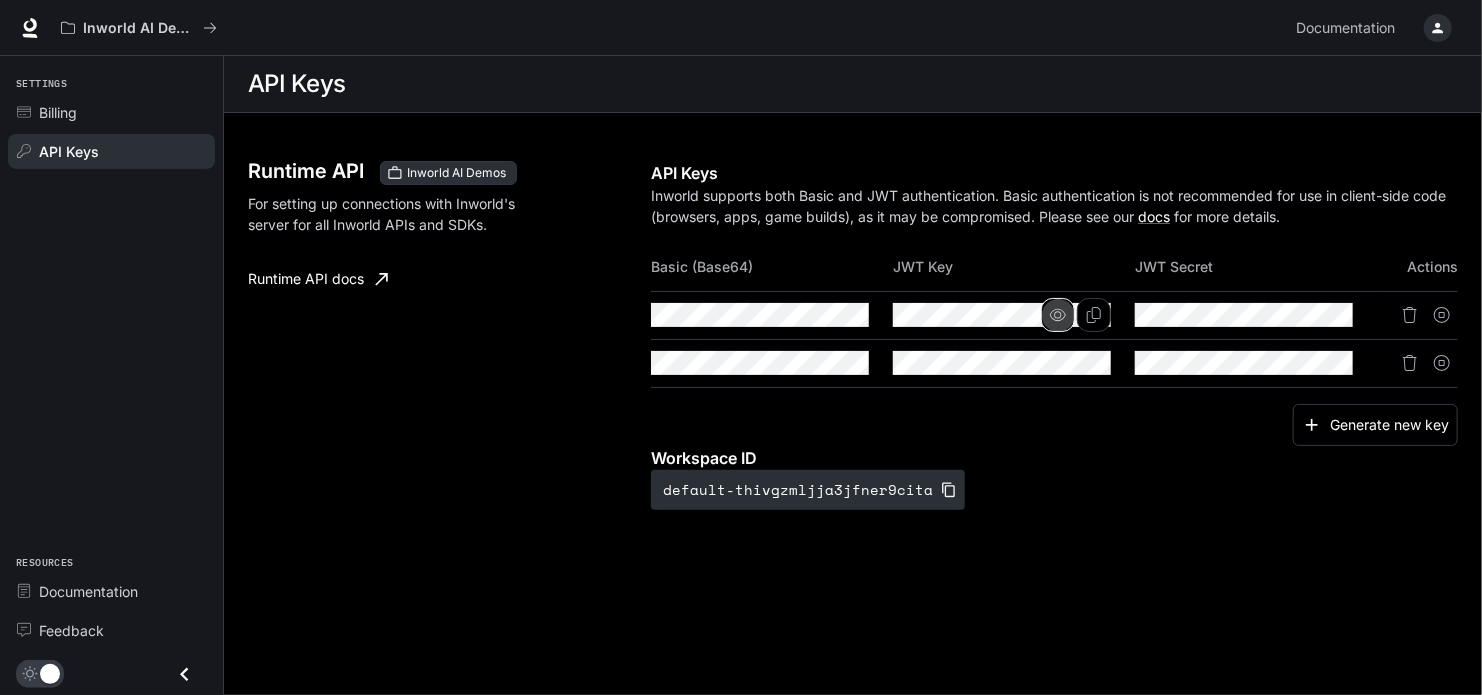 click at bounding box center [0, 0] 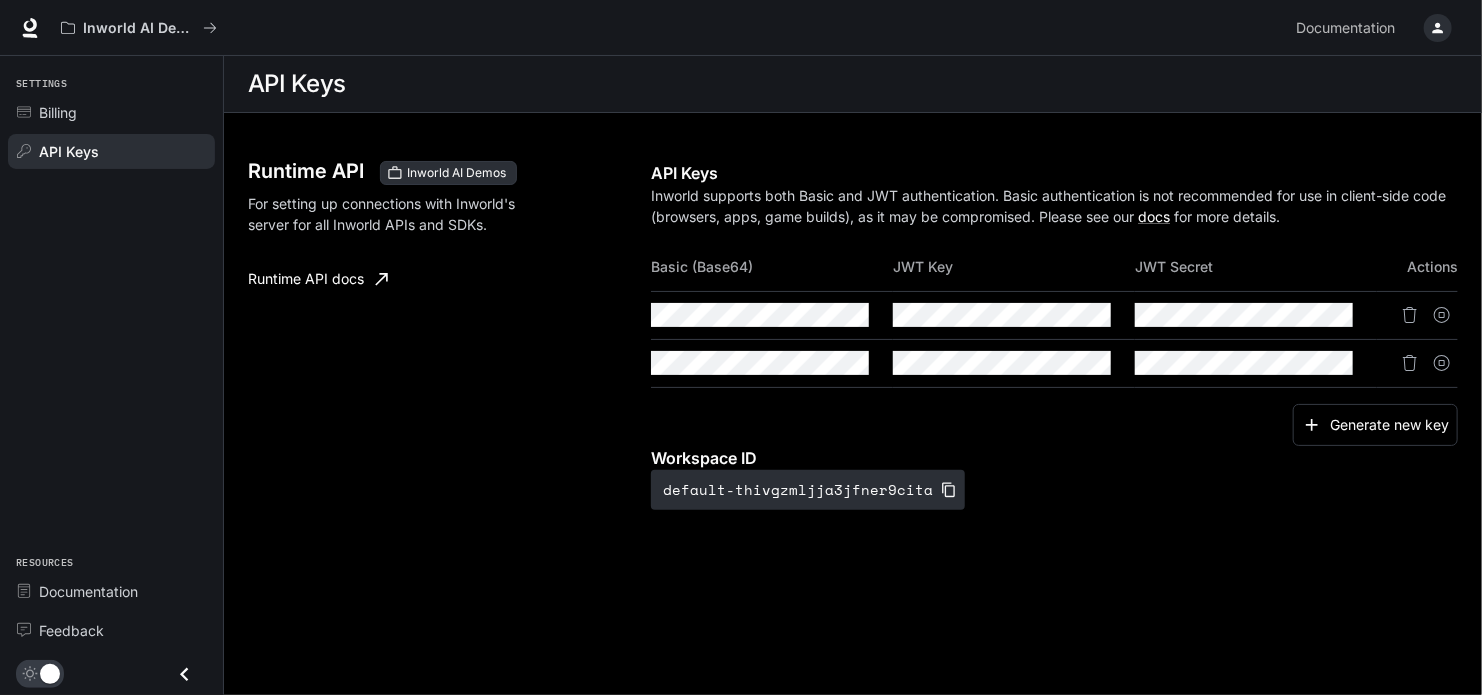 click at bounding box center [1438, 28] 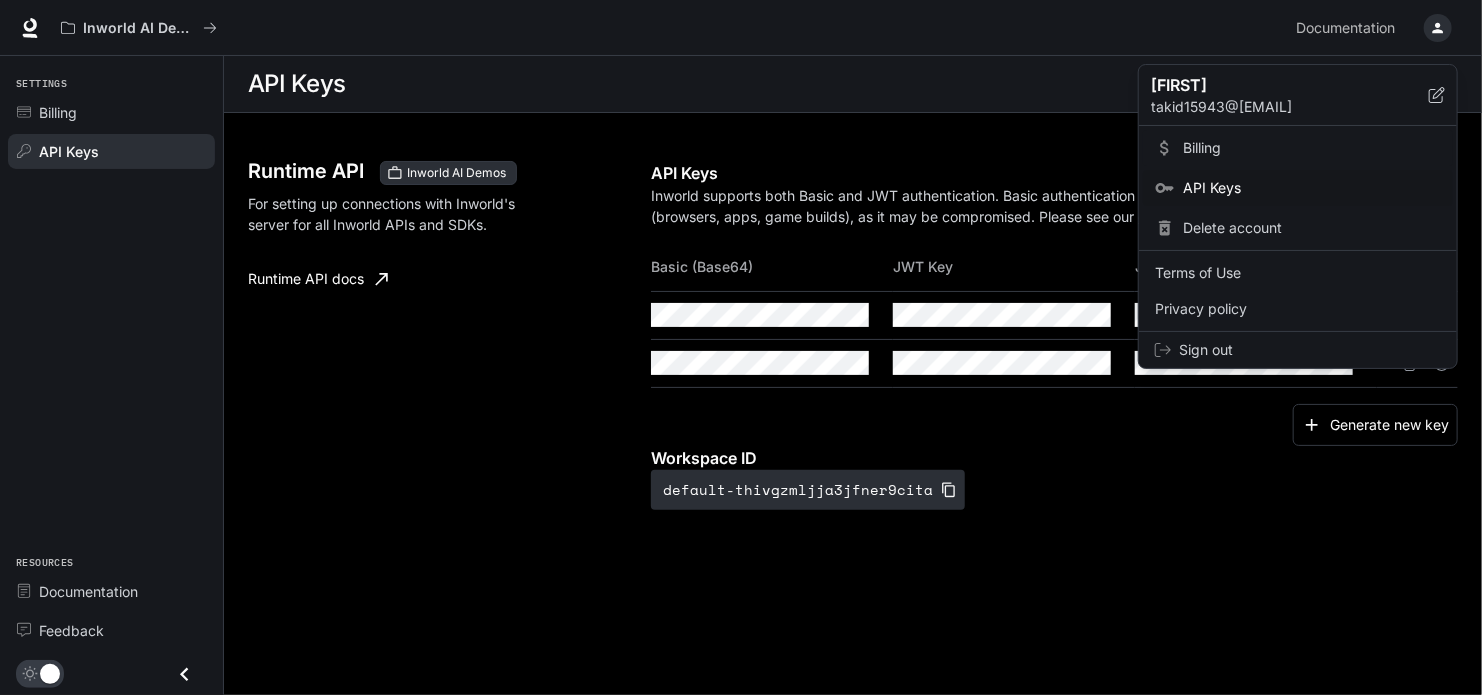 click on "Billing" at bounding box center [1312, 148] 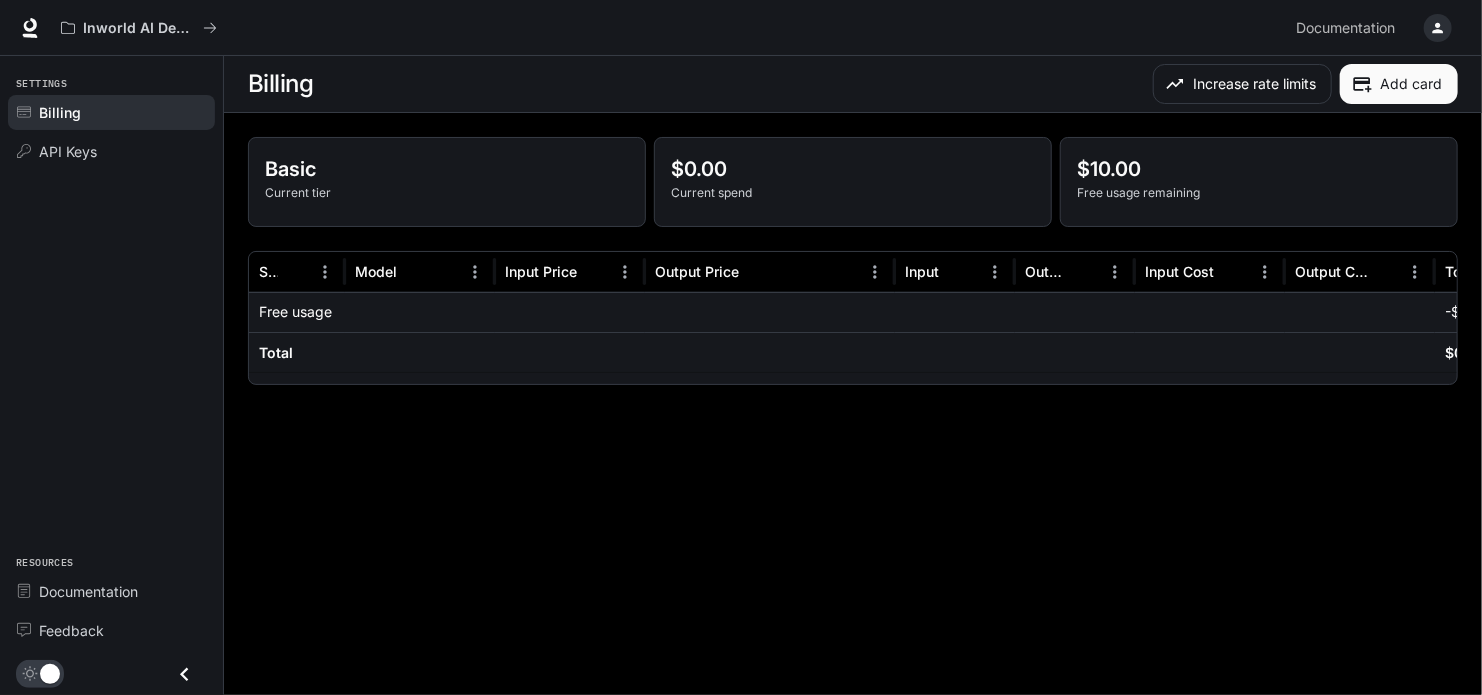drag, startPoint x: 379, startPoint y: 190, endPoint x: 474, endPoint y: 213, distance: 97.74457 